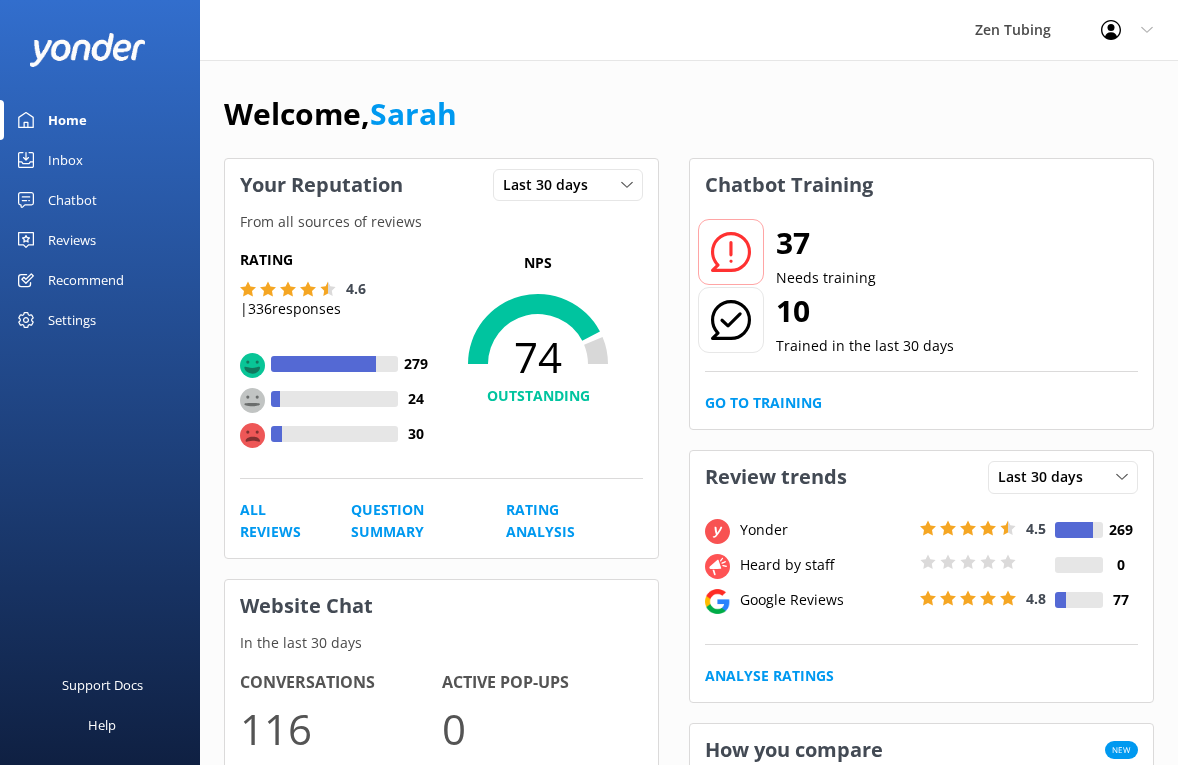 scroll, scrollTop: 0, scrollLeft: 0, axis: both 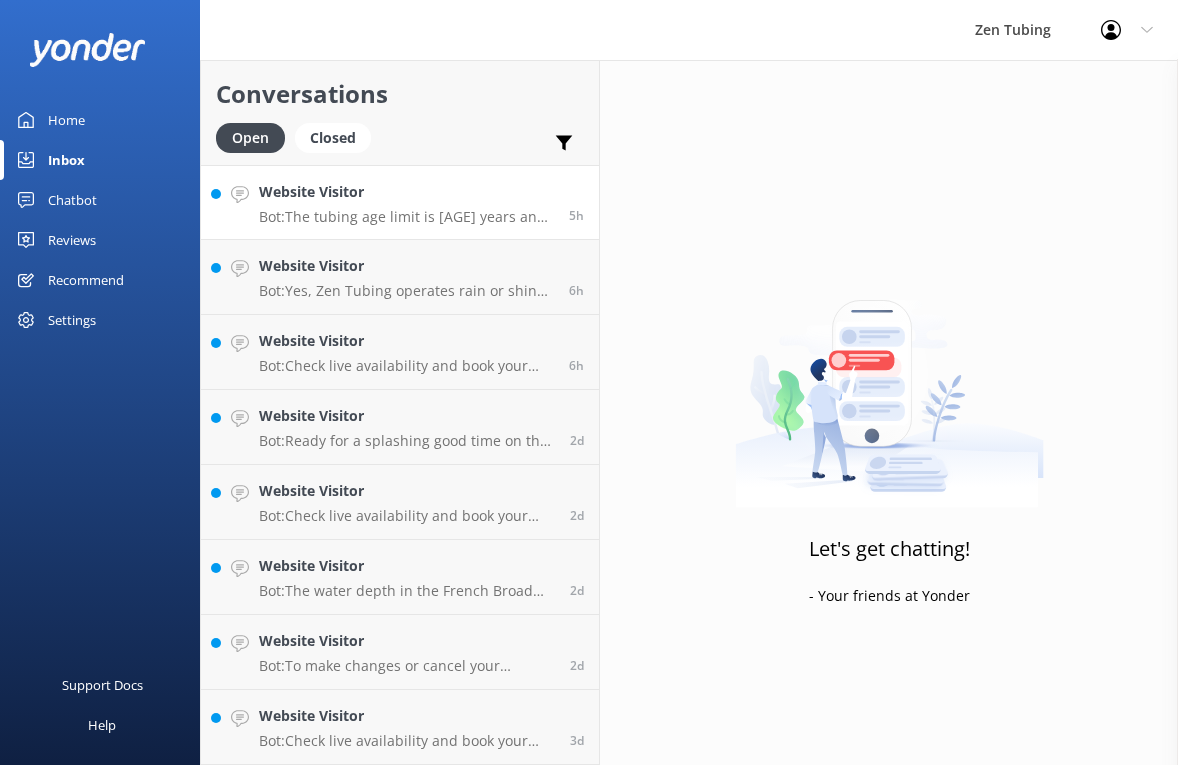 click on "Website Visitor Bot:  The tubing age limit is 4 years and older. At least one person in your group must be 18 years or older. Groups without at least one adult (18+ years) will not be permitted to go tubing and may forfeit any type of refund. 5h" at bounding box center (400, 202) 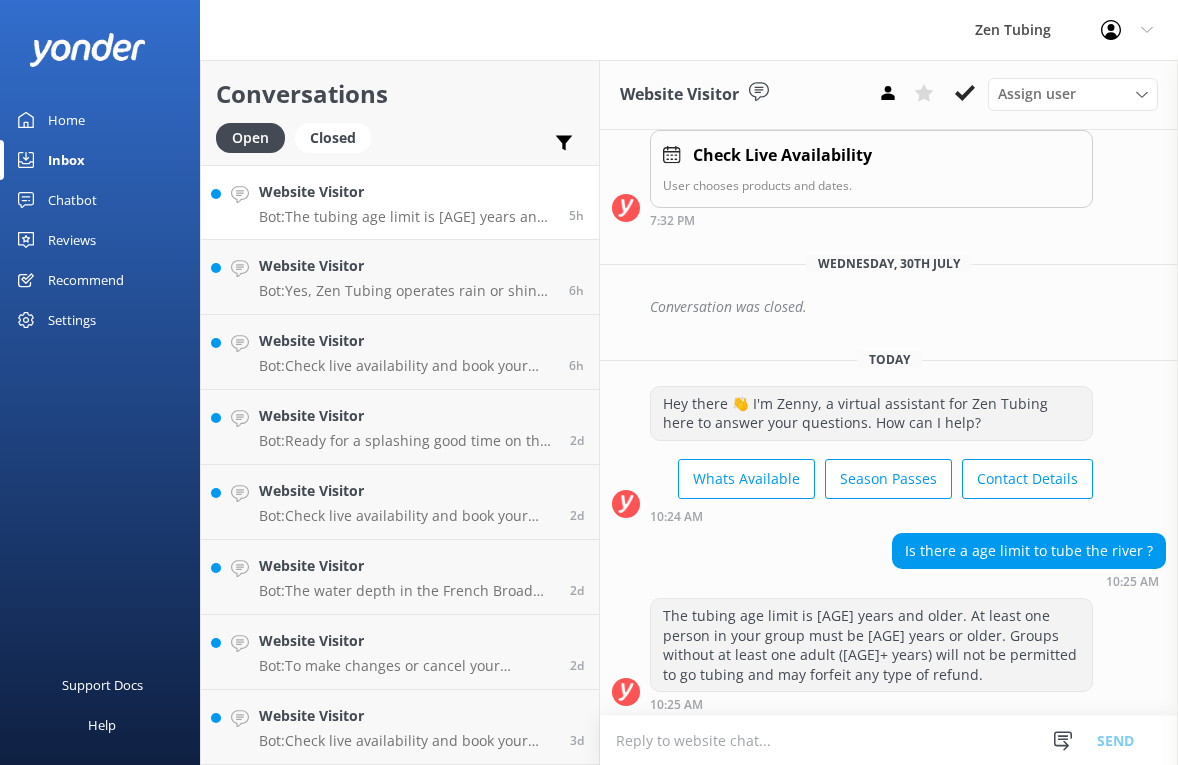 scroll, scrollTop: 349, scrollLeft: 0, axis: vertical 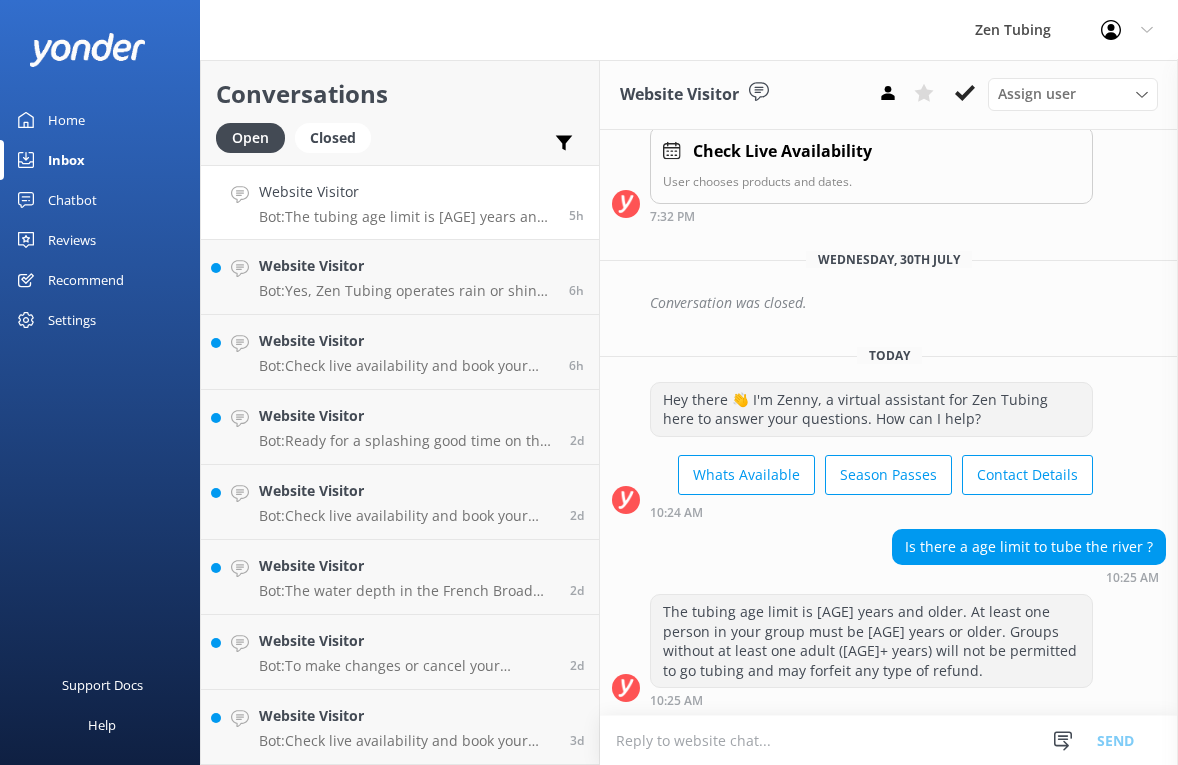 click on "Website Visitor Assign user [FIRST] [LAST]" at bounding box center [889, 95] 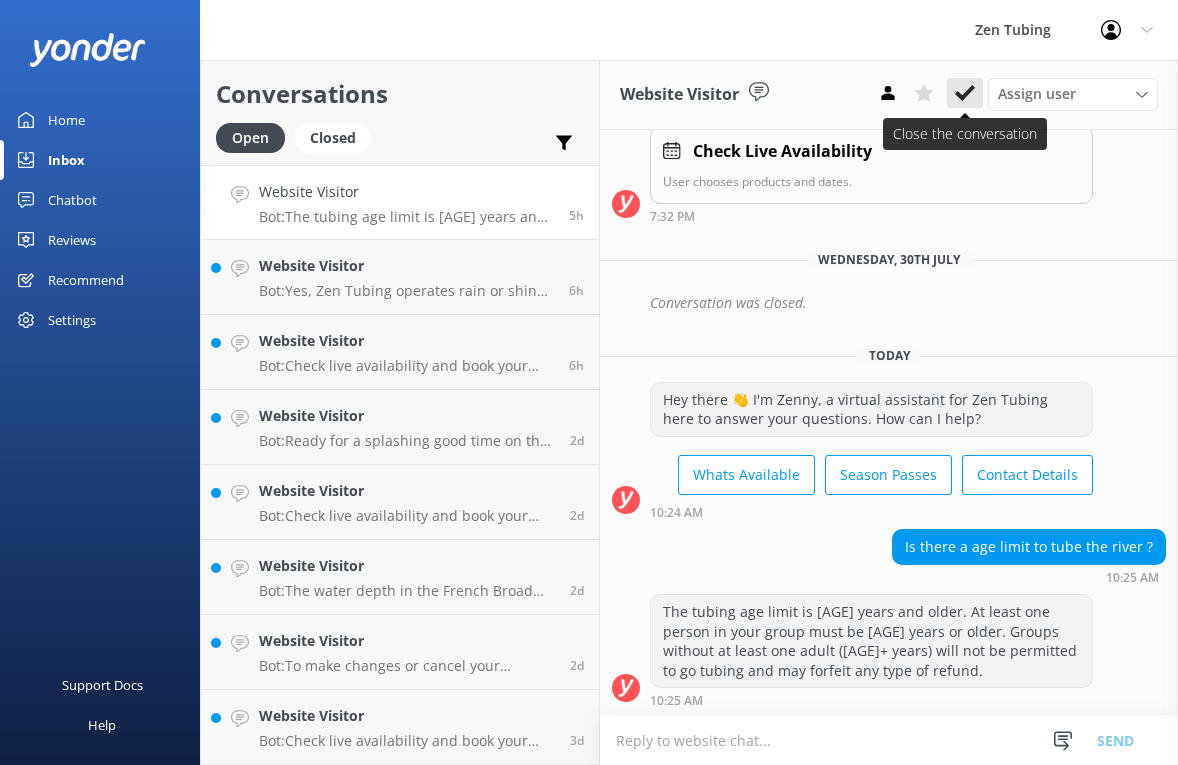 click 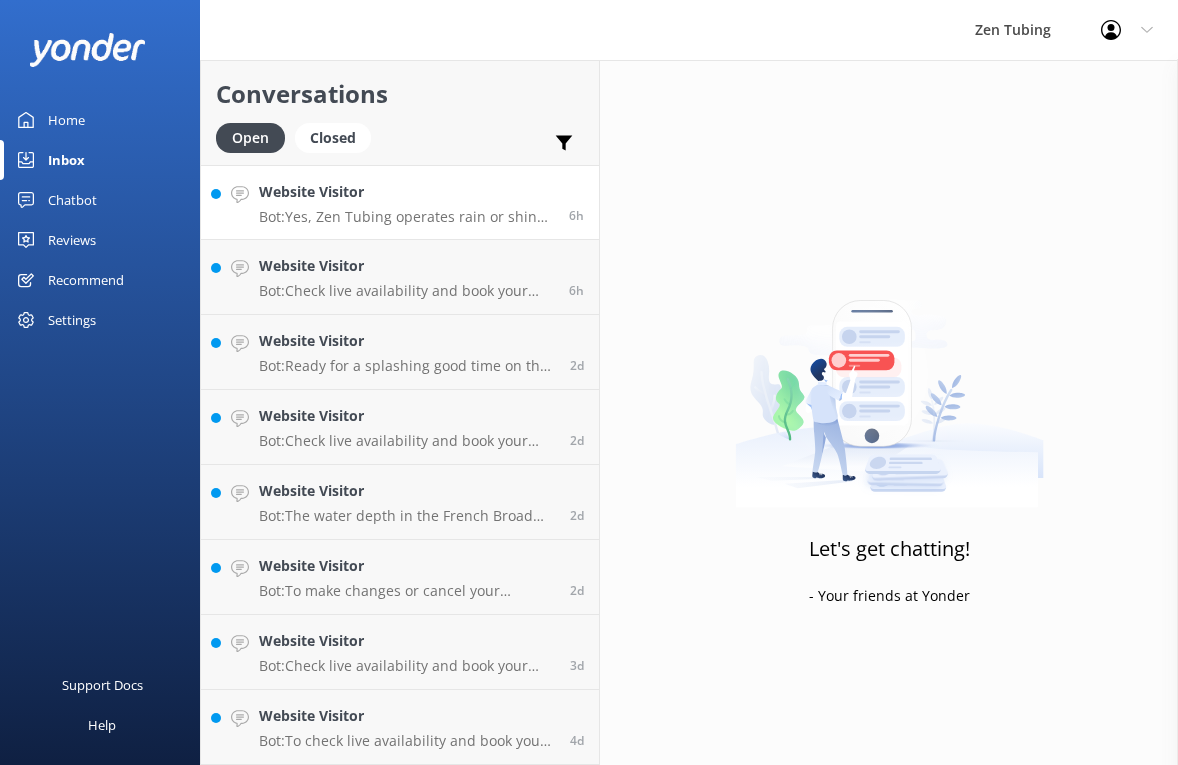 click on "Bot:  Yes, Zen Tubing operates rain or shine, seven days a week. If it rains during your trip, you can continue down the river. However, if you hear thunder or see lightning, you should pull over to the riverbank and stay in your tube until the storm passes." at bounding box center (406, 217) 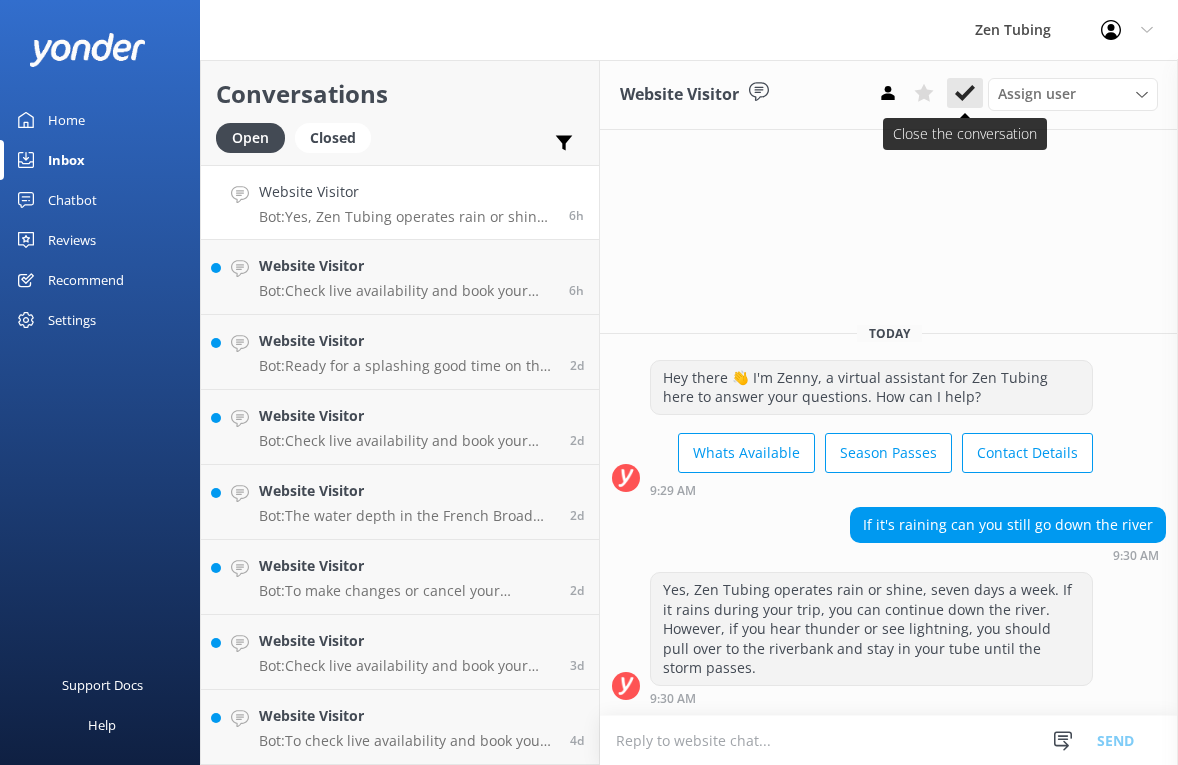 click 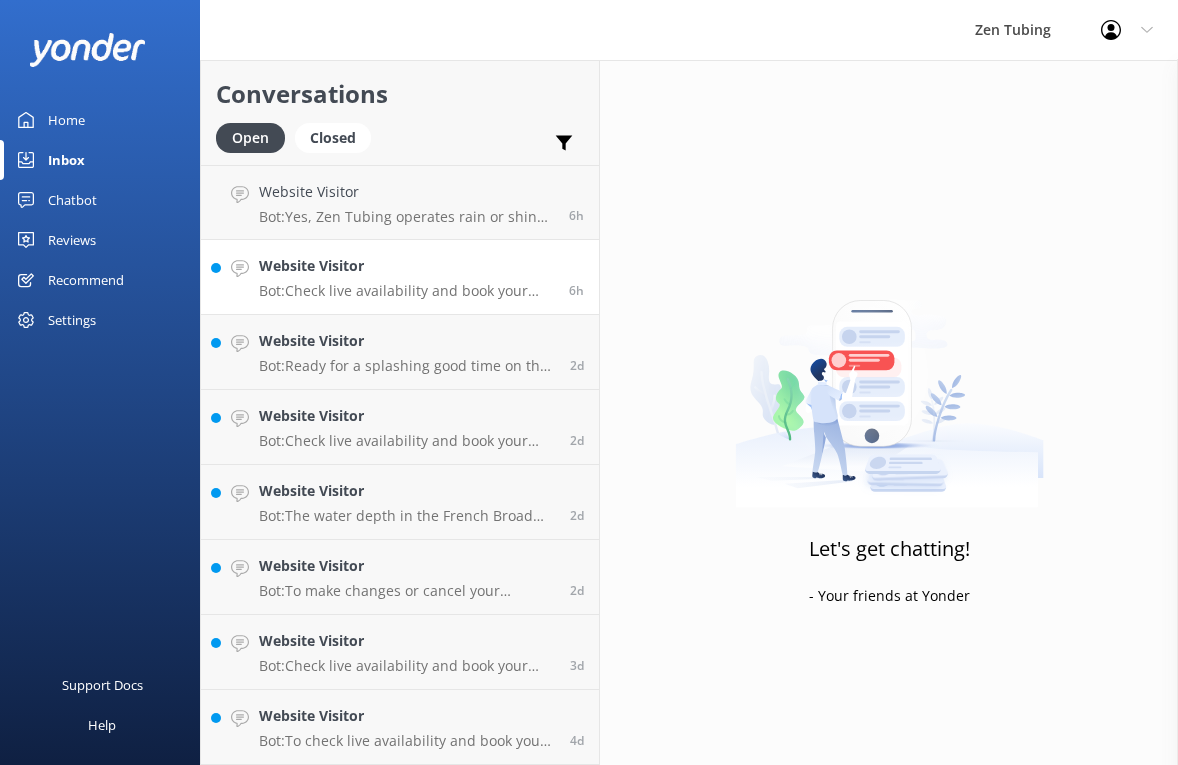 click on "Website Visitor" at bounding box center (406, 266) 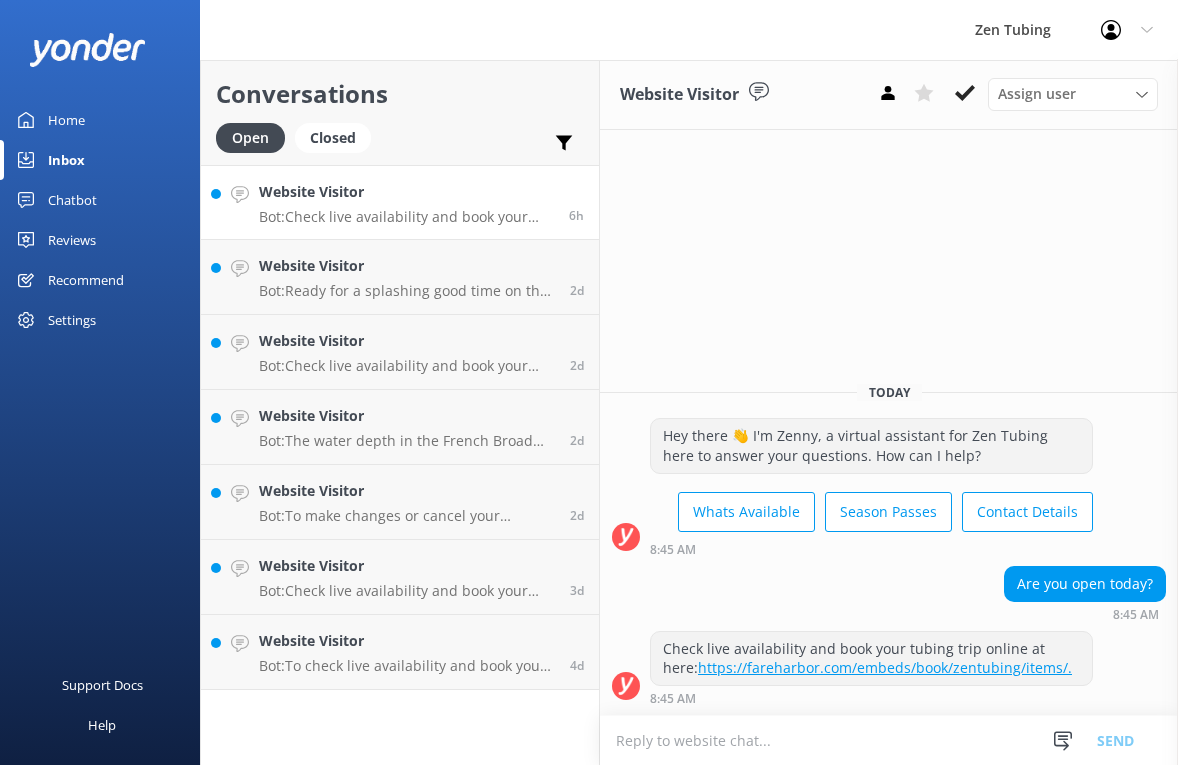 click on "Bot:  Check live availability and book your tubing trip online at here: https://fareharbor.com/embeds/book/zentubing/items/." at bounding box center [406, 217] 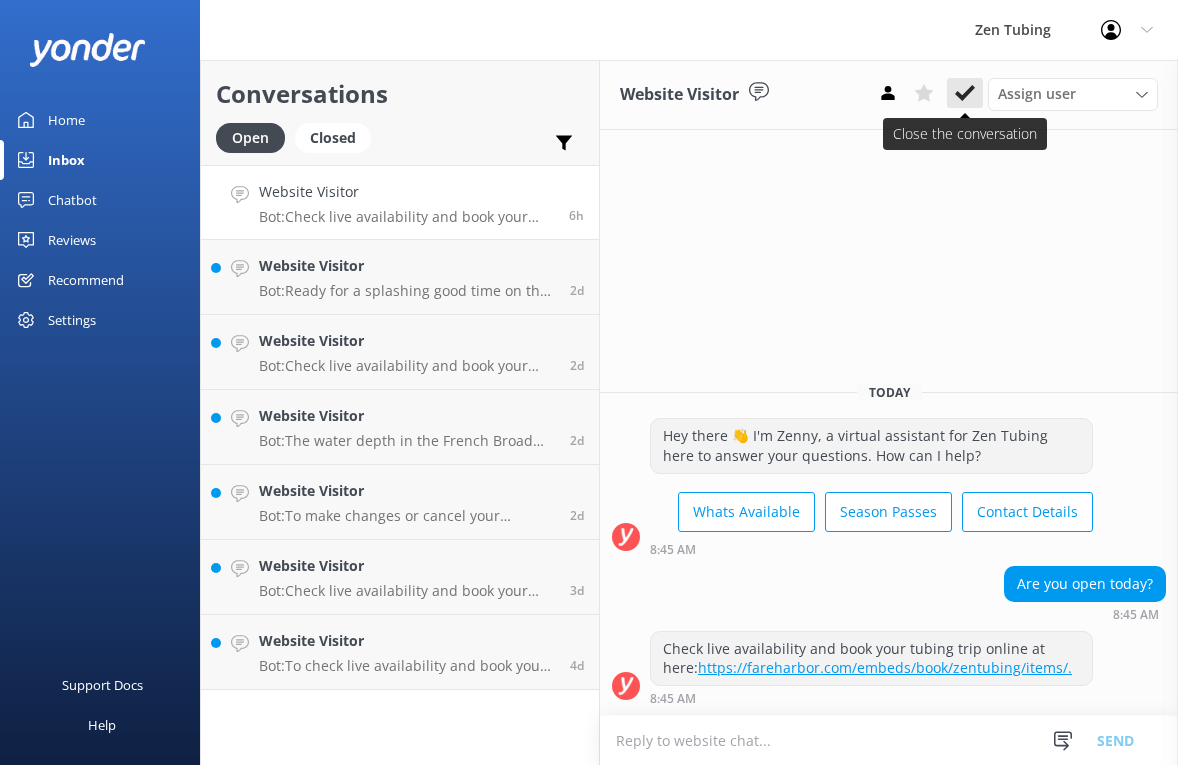 click 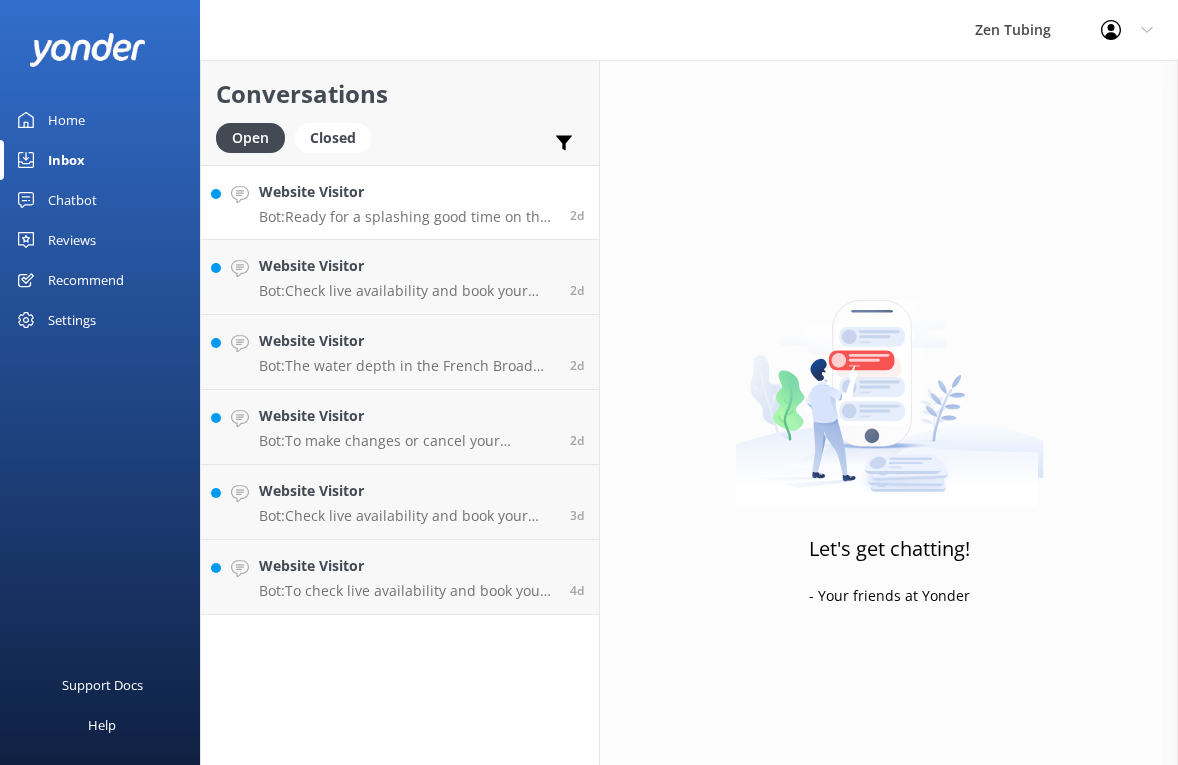 click on "Bot:  Ready for a splashing good time on the French Broad River? To check live availability and book your tubing trip online, click https://fareharbor.com/embeds/book/zentubing/items/." at bounding box center (407, 217) 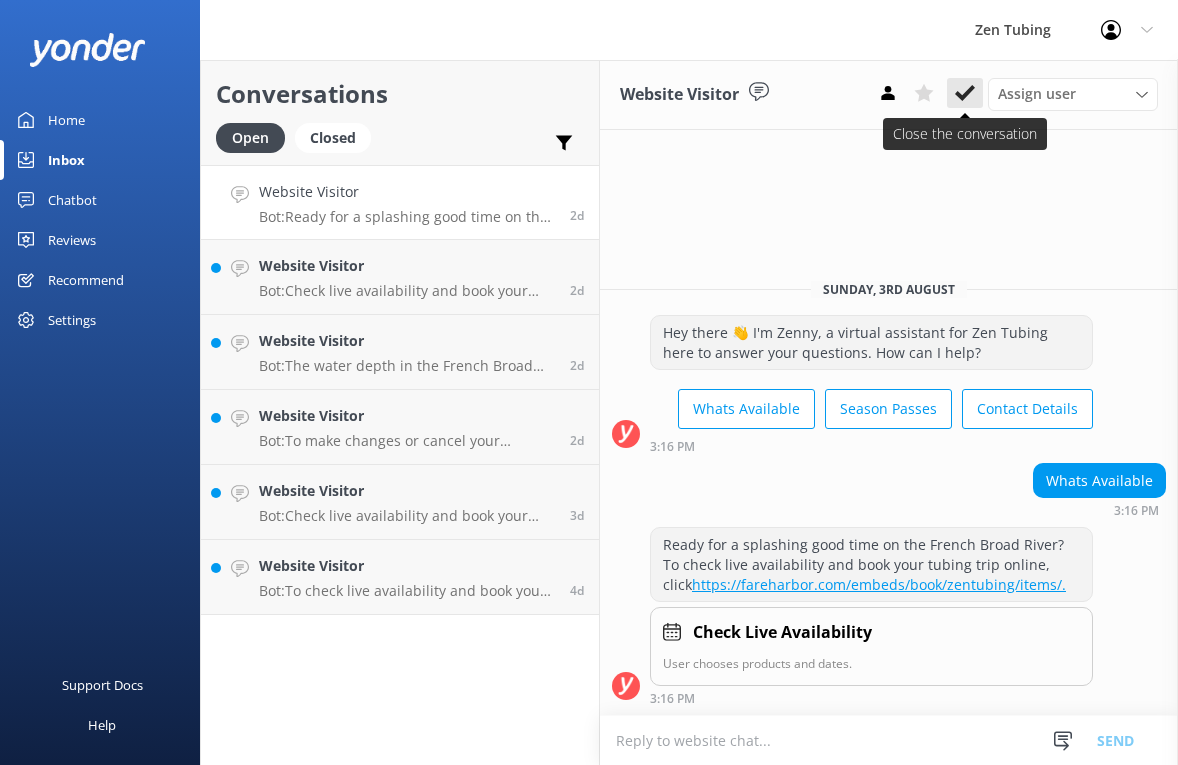 click 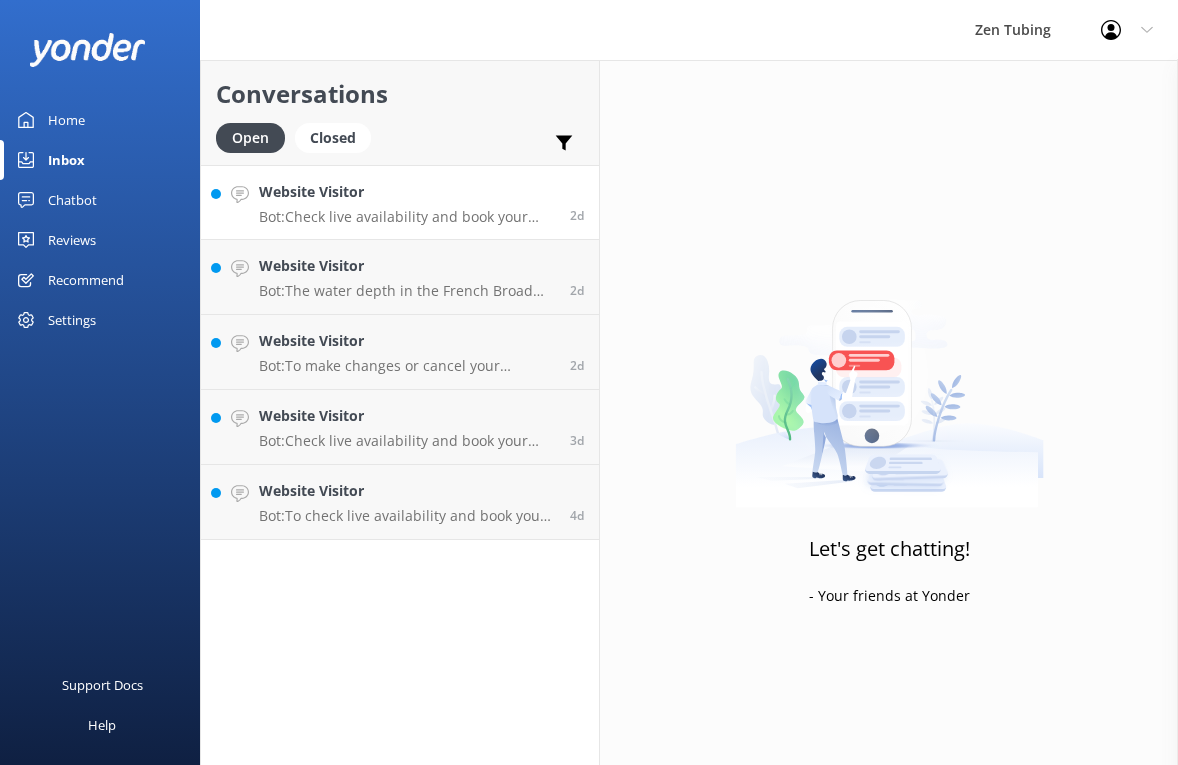 click on "Bot:  Check live availability and book your tubing trip online at here: https://fareharbor.com/embeds/book/zentubing/items/." at bounding box center (407, 217) 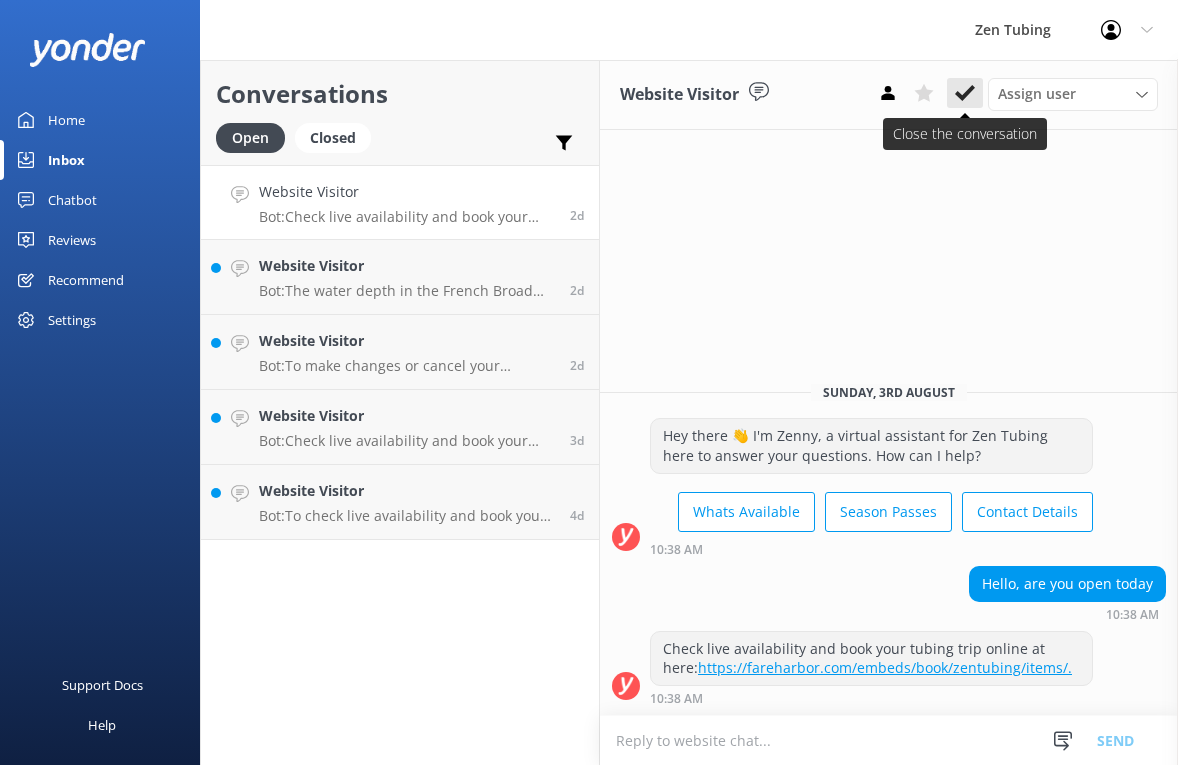 click 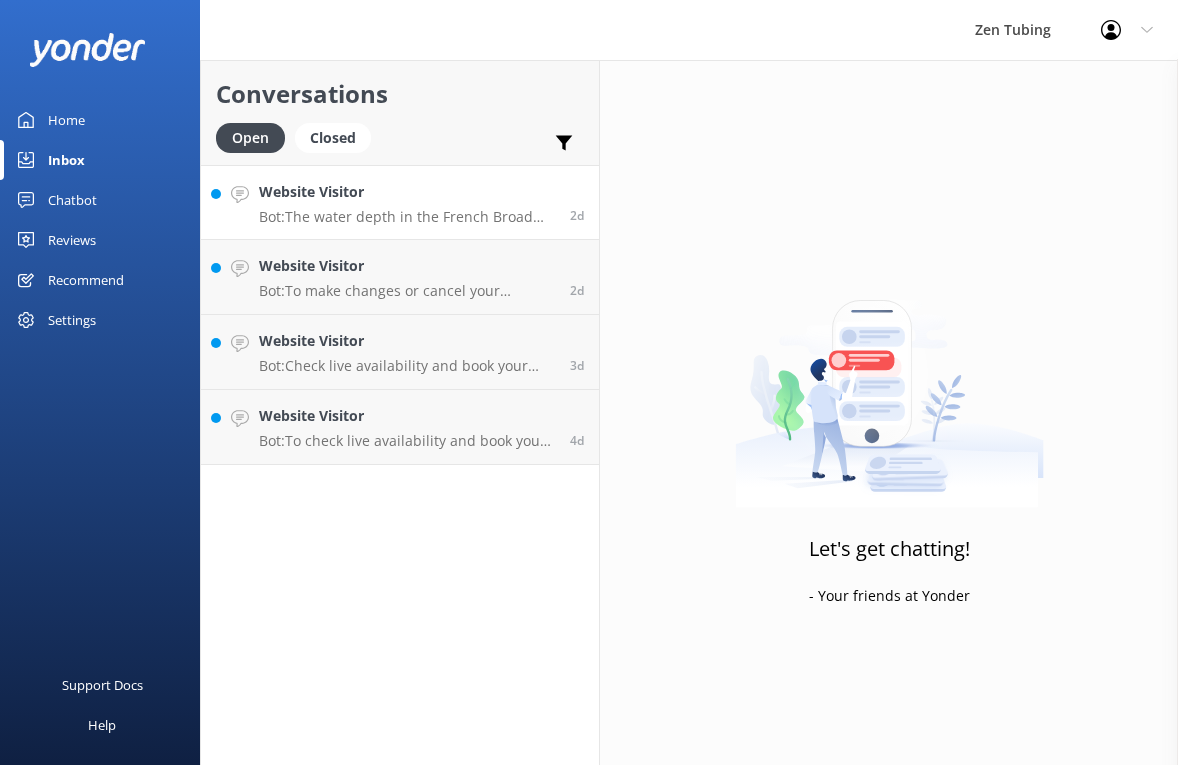 click on "Website Visitor Bot:  The water depth in the French Broad River can vary, but in most places, it's about knee to waist deep on an adult, which is perfect for tubing. 2d" at bounding box center (400, 202) 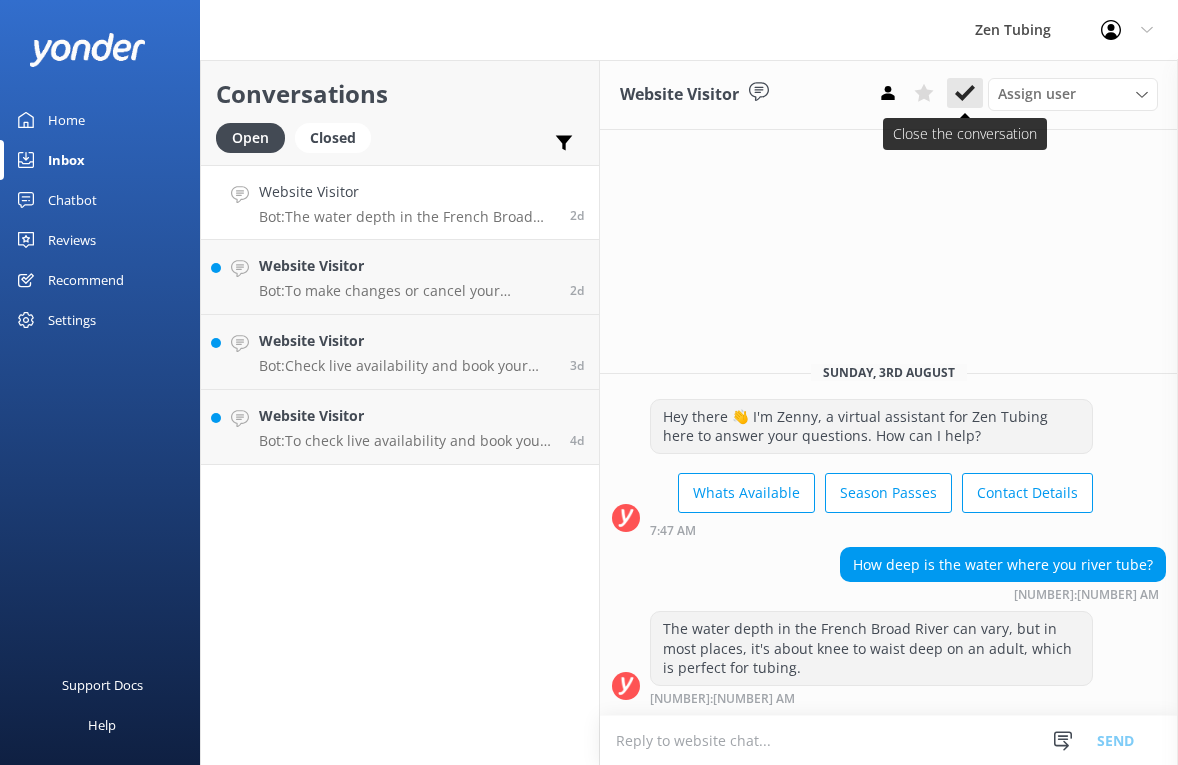 click 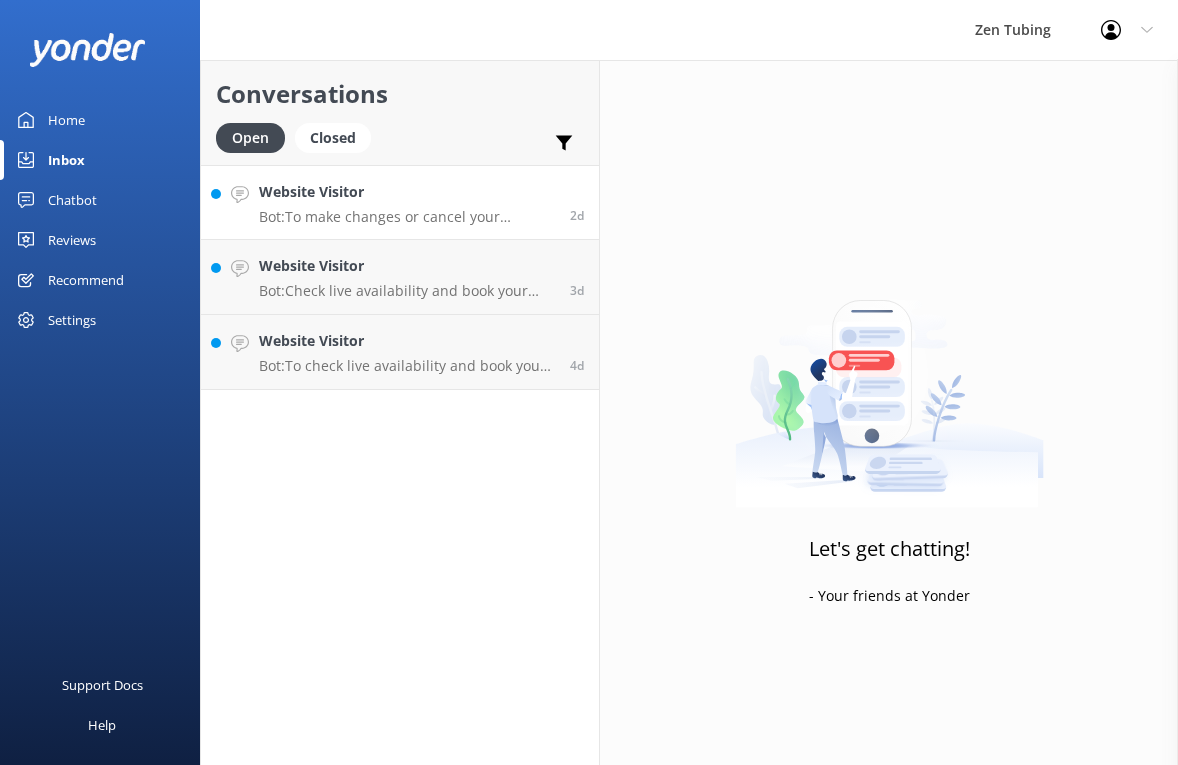 click on "Website Visitor Bot:  To make changes or cancel your reservation, go to your confirmation email from FareHarbor and click the link provided below Booking # and picture of tubers. Follow the prompts to modify or cancel your booking. If you purchased trip protection, you can cancel at any time up to the day of your trip without any penalty. 2d" at bounding box center (400, 202) 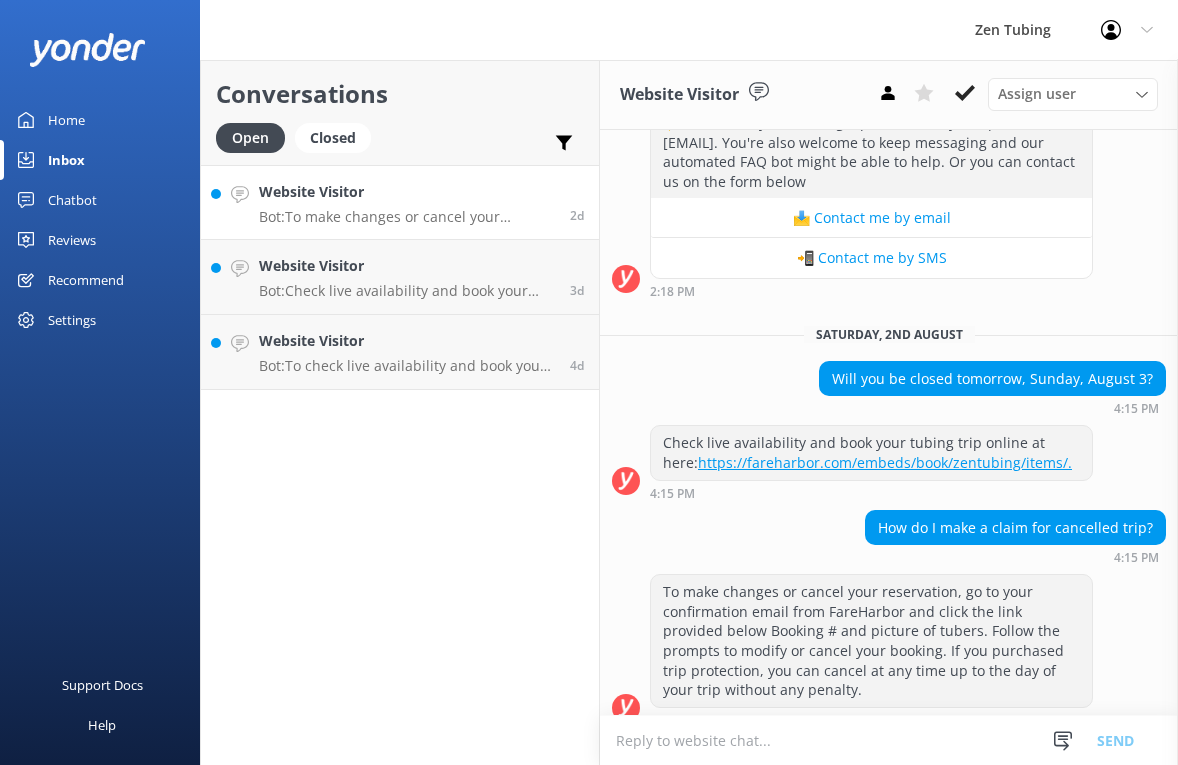 scroll, scrollTop: 647, scrollLeft: 0, axis: vertical 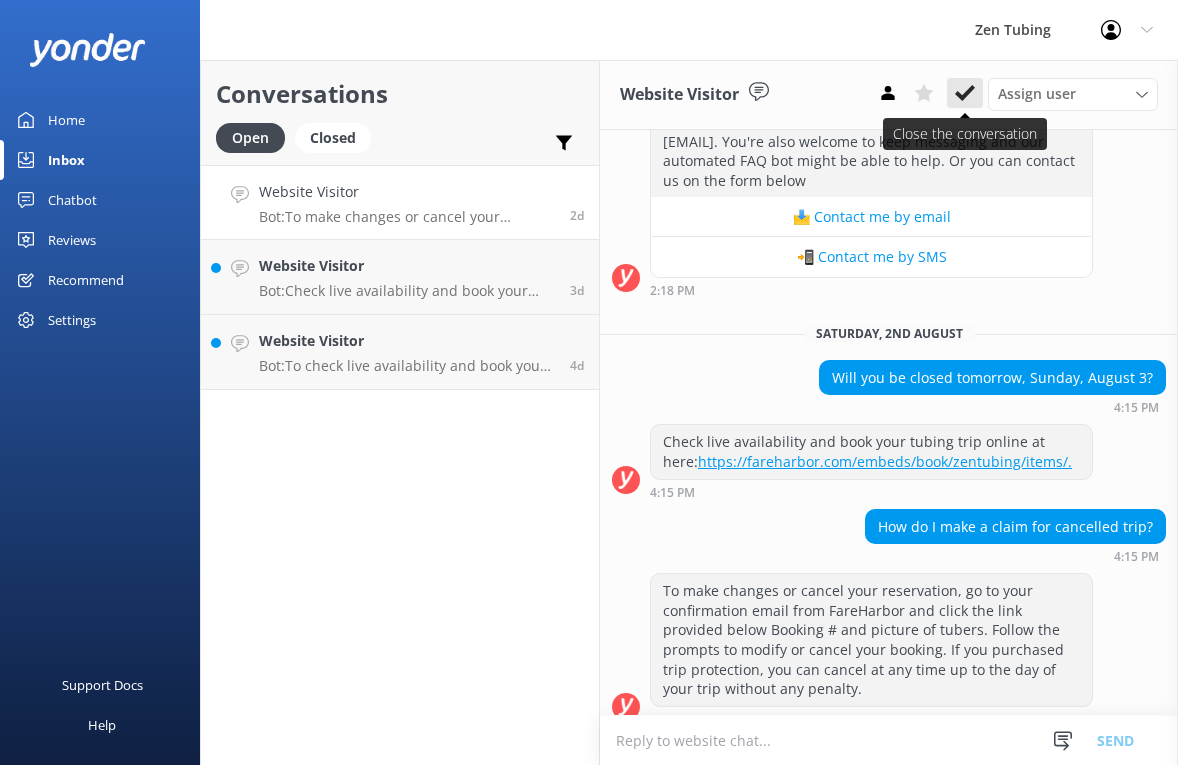 click at bounding box center [965, 93] 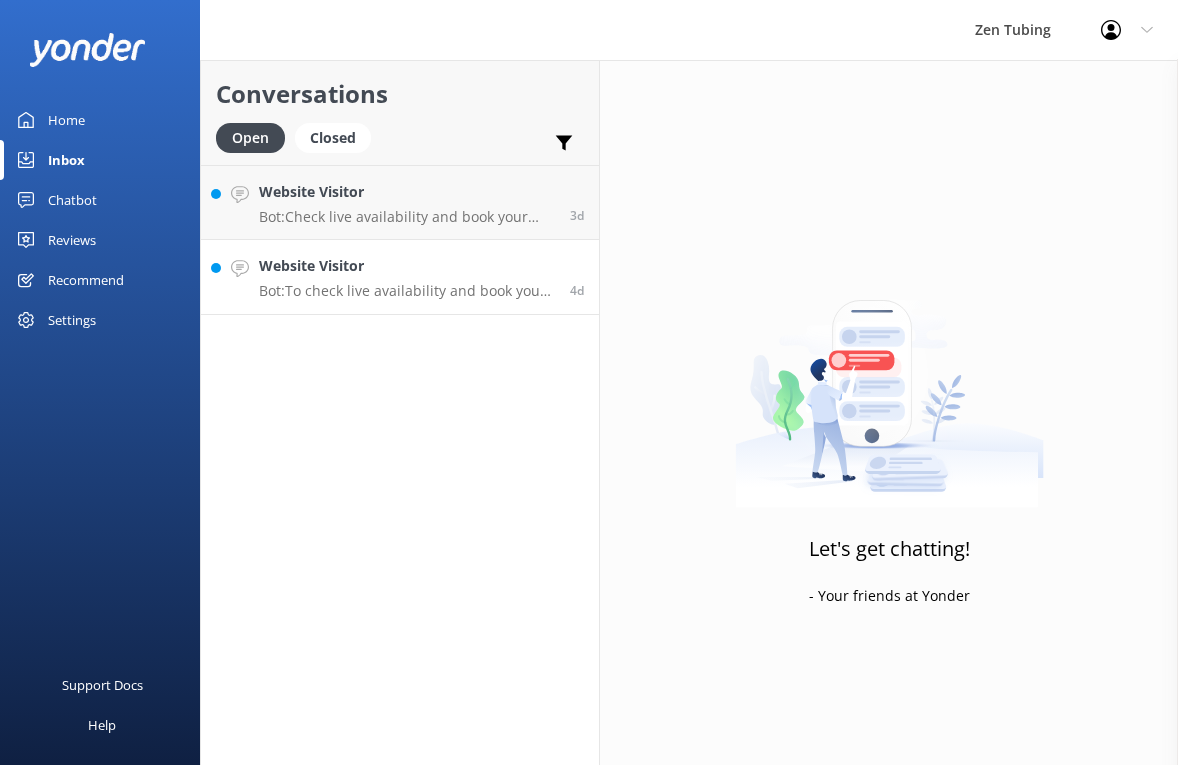 click on "Bot:  To check live availability and book your tubing trip online, please visit https://fareharbor.com/embeds/book/zentubing/items/." at bounding box center (407, 291) 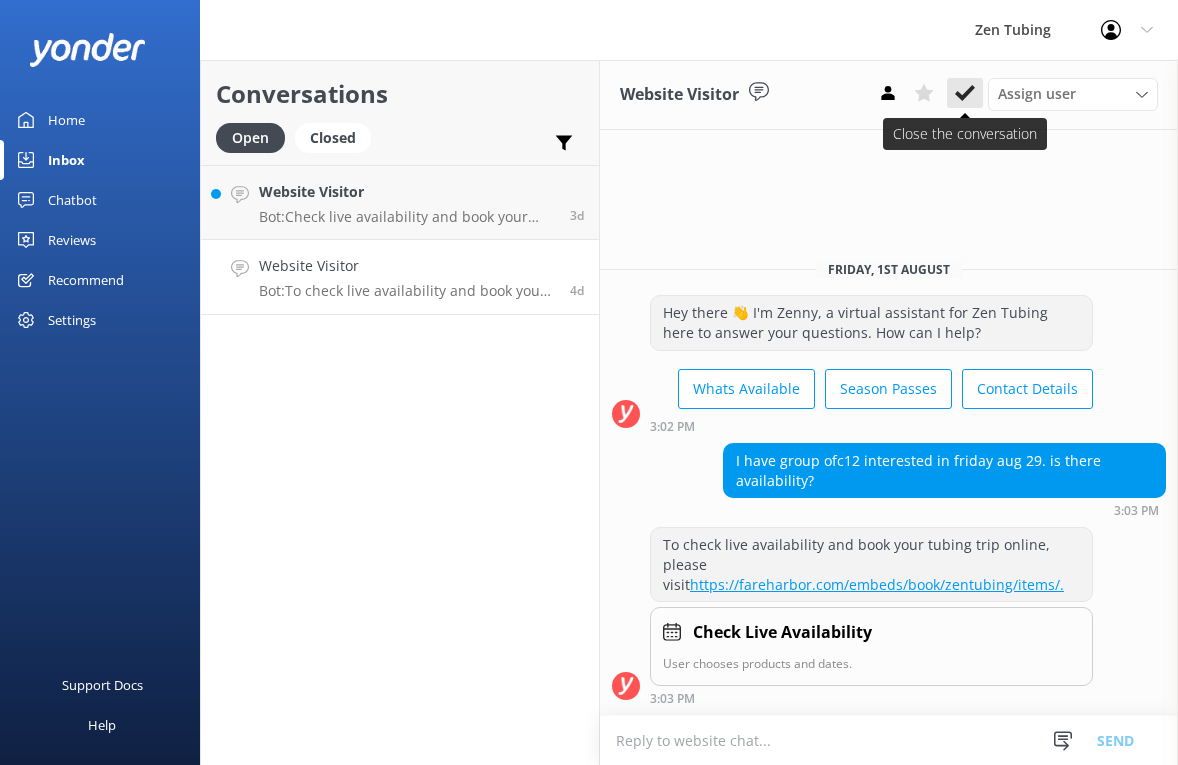 click 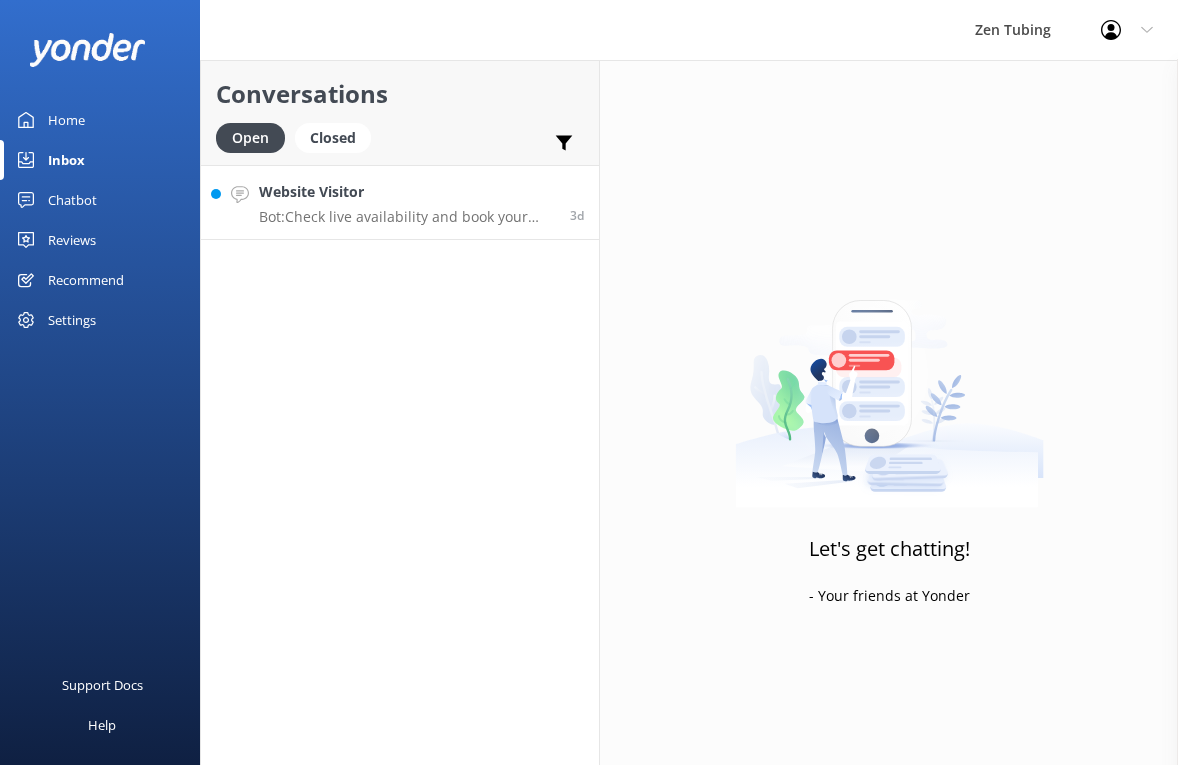 click on "Website Visitor" at bounding box center (407, 192) 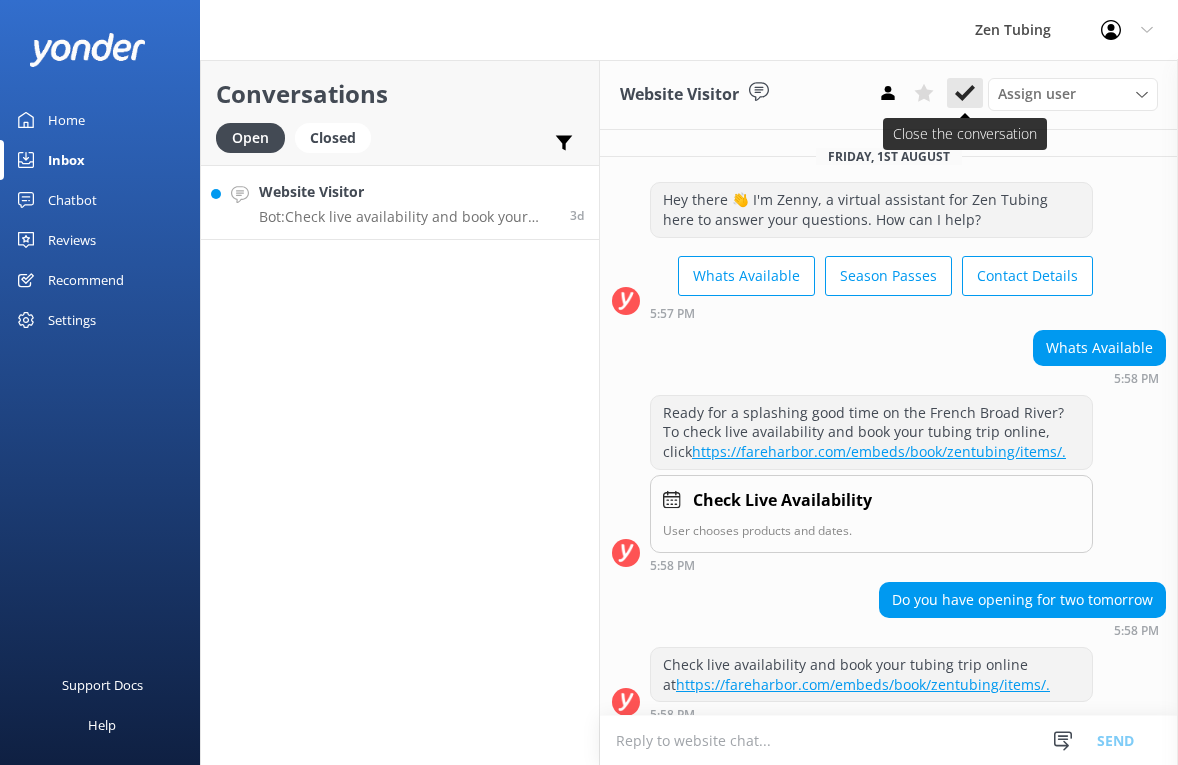 scroll, scrollTop: 15, scrollLeft: 0, axis: vertical 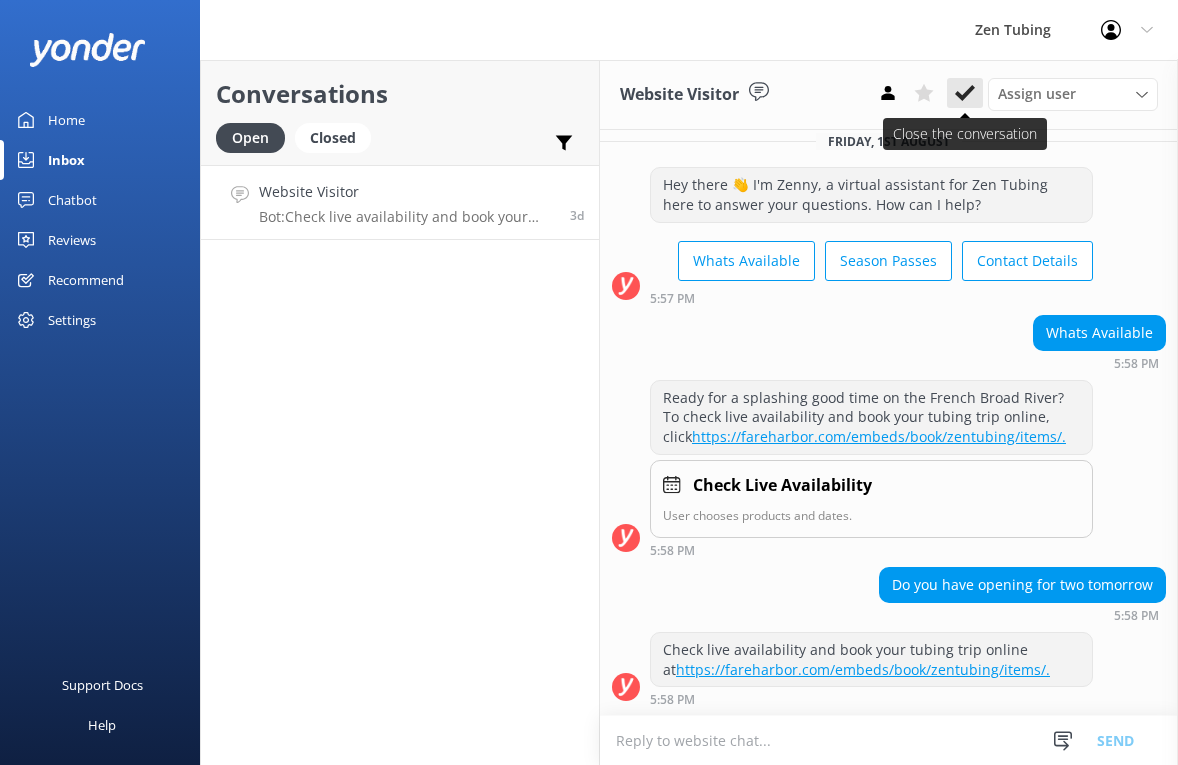 click 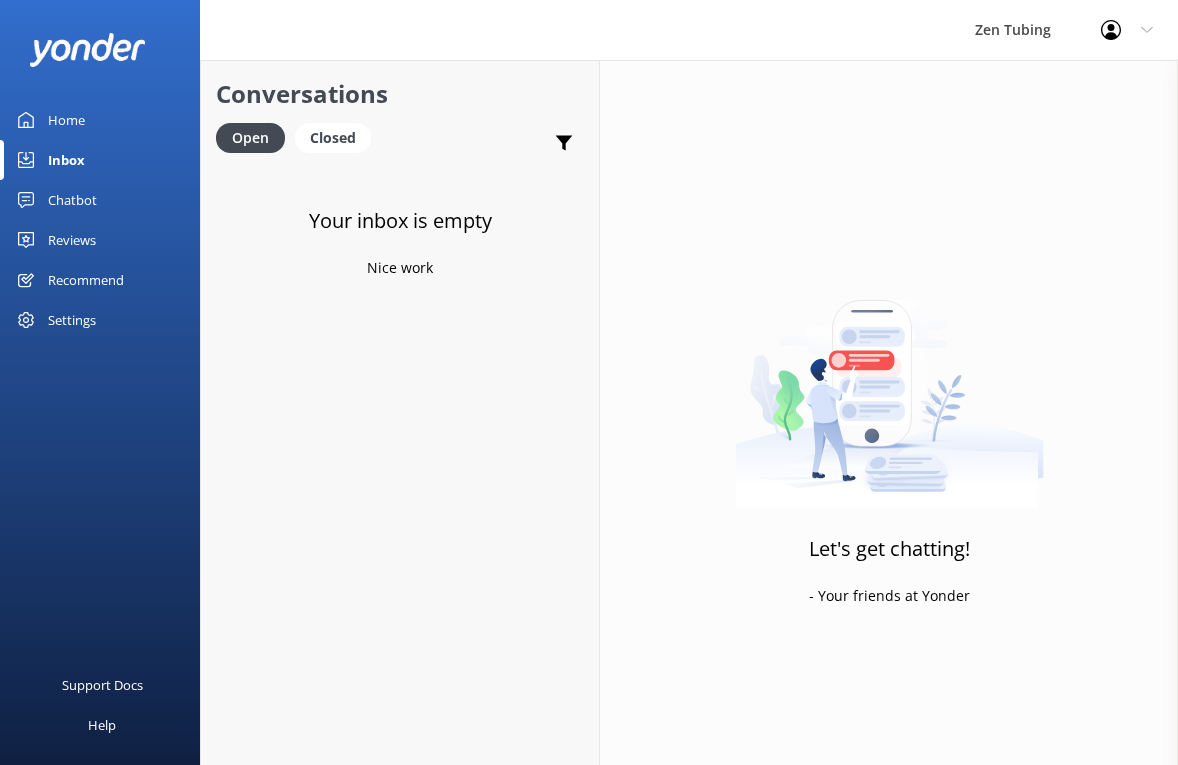 click on "Chatbot" at bounding box center (72, 200) 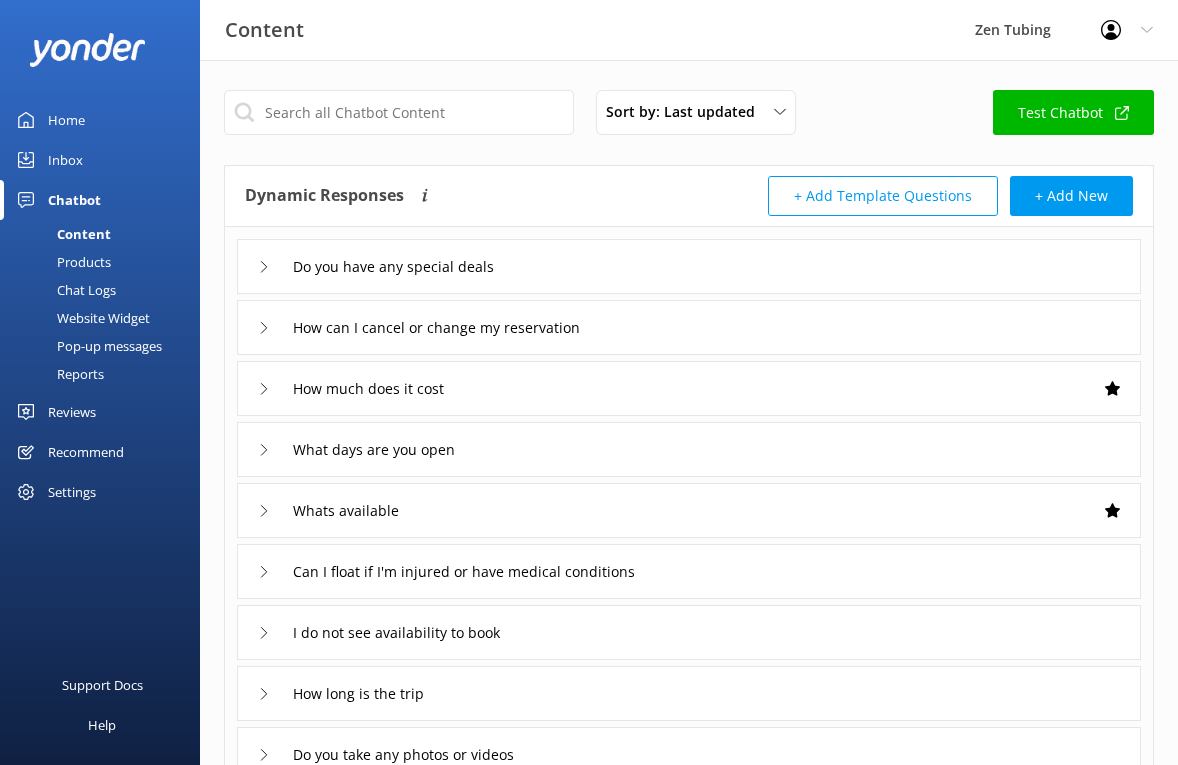 click on "Home" at bounding box center [100, 120] 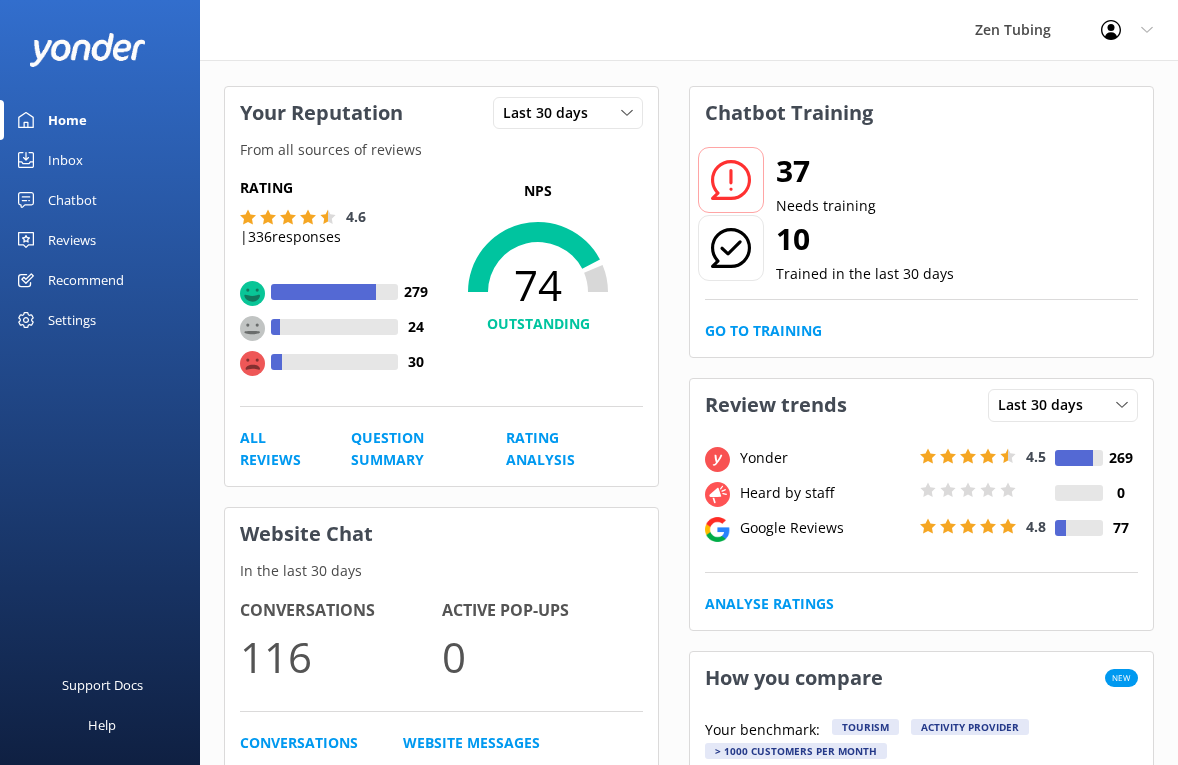 scroll, scrollTop: 76, scrollLeft: 0, axis: vertical 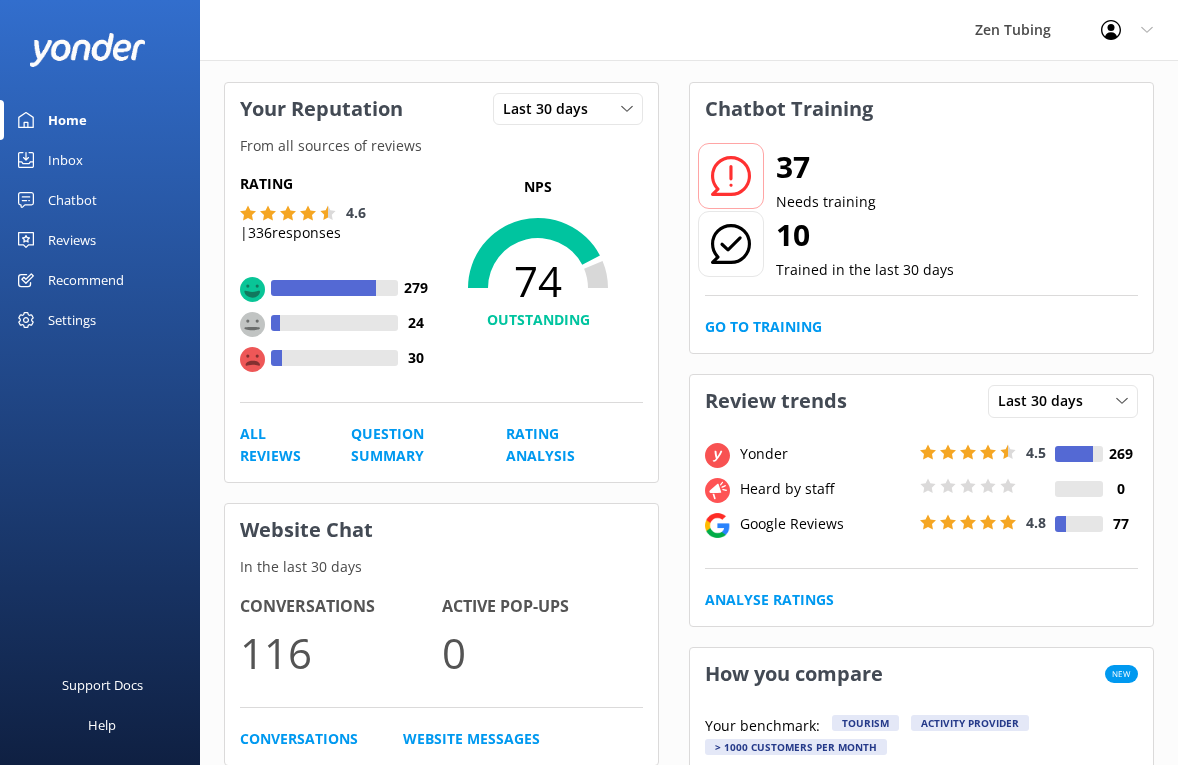 click on "Reviews" at bounding box center [72, 240] 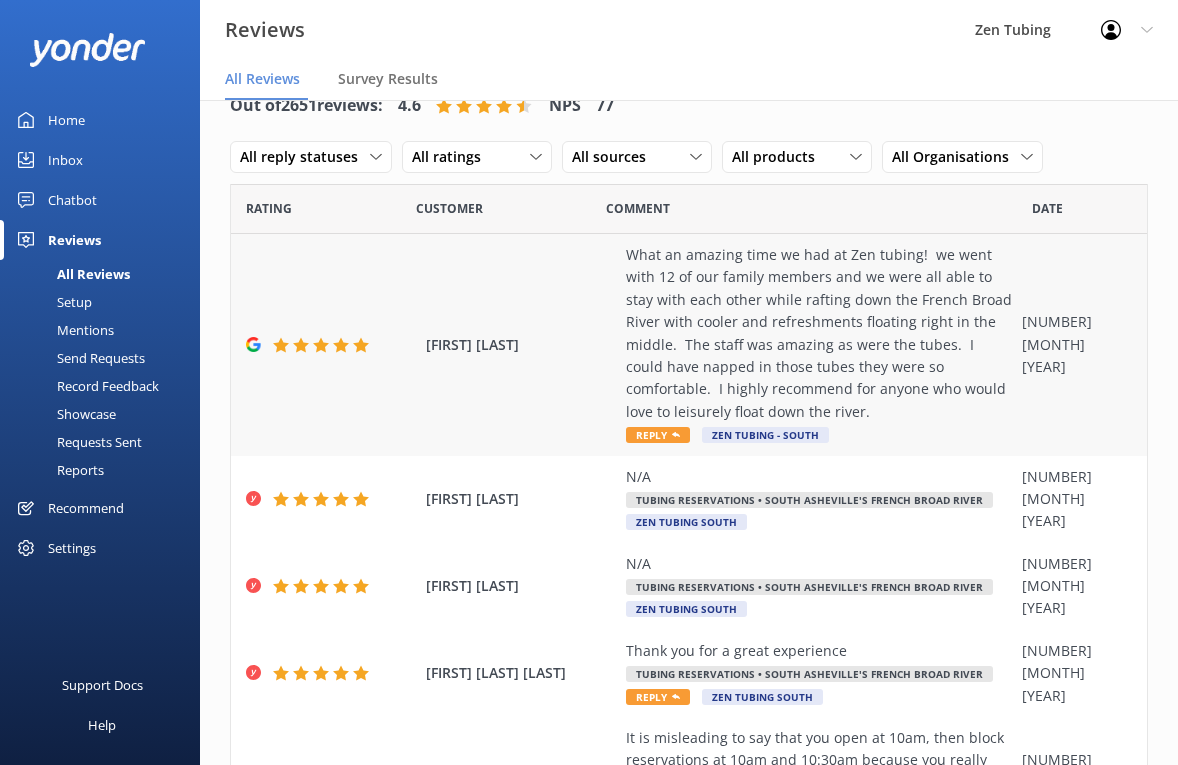 click on "Reply" at bounding box center (658, 435) 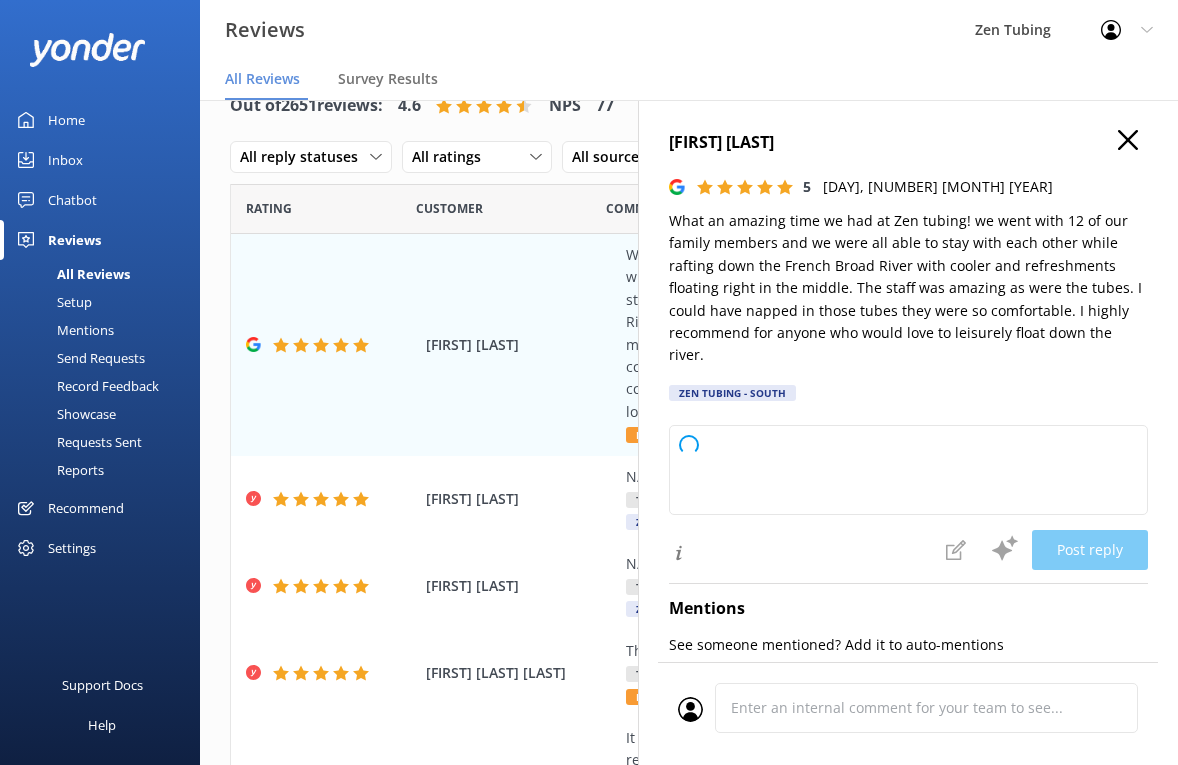 type on "Thank you so much for your wonderful review! We're thrilled to hear that you and your family had such a great experience with us on the river. Our team works hard to make sure everyone has a relaxing and memorable time, and we're glad you enjoyed the comfort of our tubes. We appreciate your recommendation and hope to welcome you all back for another float soon!" 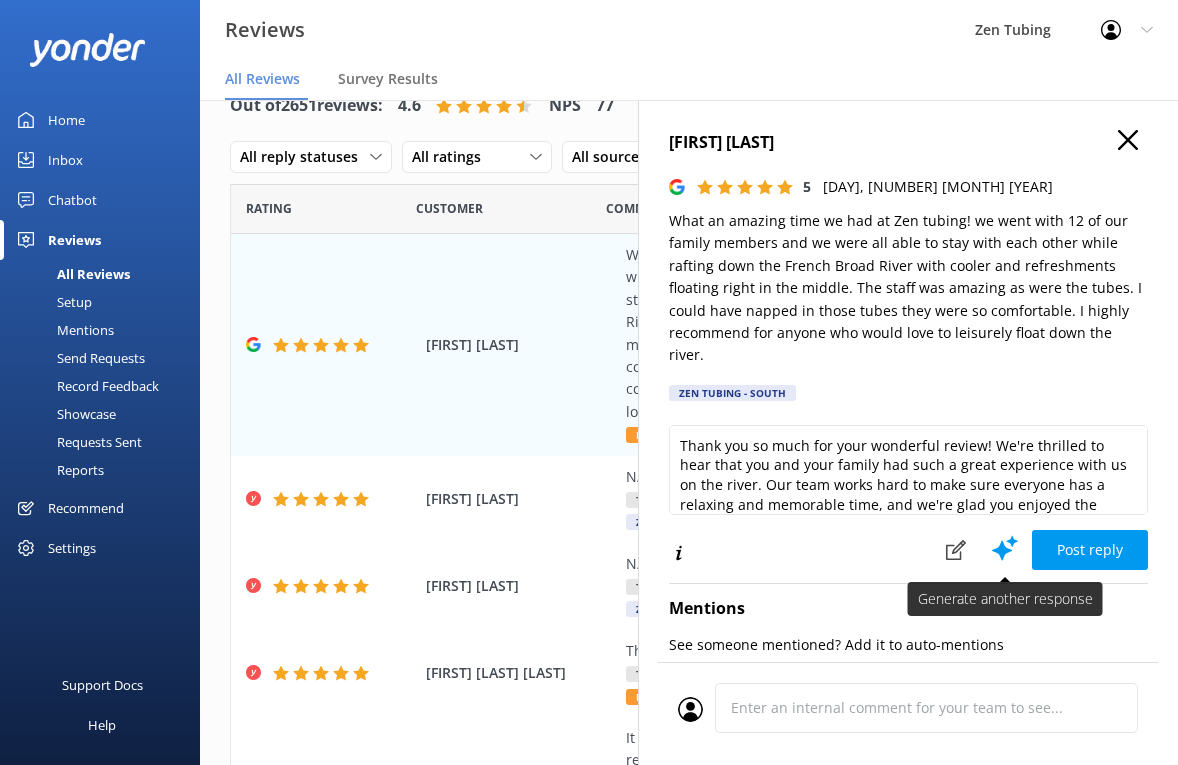 click 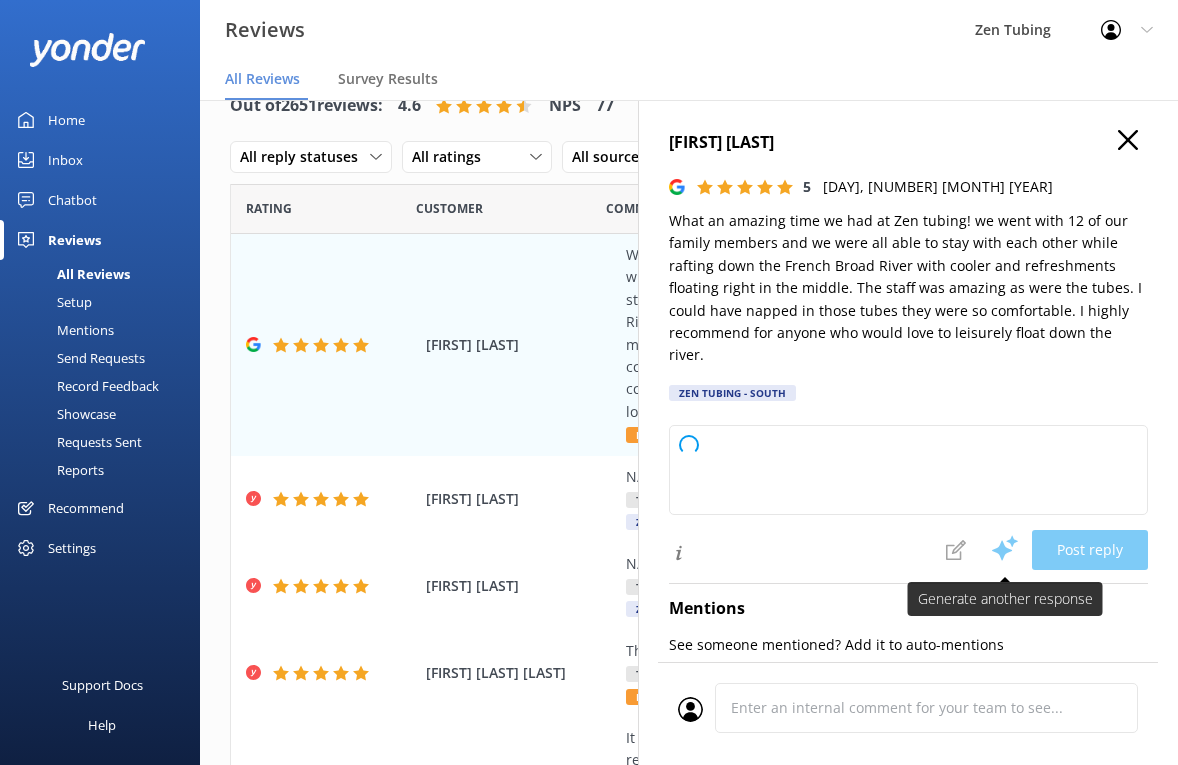 type on "Thank you so much for your wonderful review! We’re thrilled to hear that you and your family had such a great experience with us on the river. Our team works hard to make every float relaxing and fun, so your kind words mean a lot. We hope to see you all again soon for another leisurely float!" 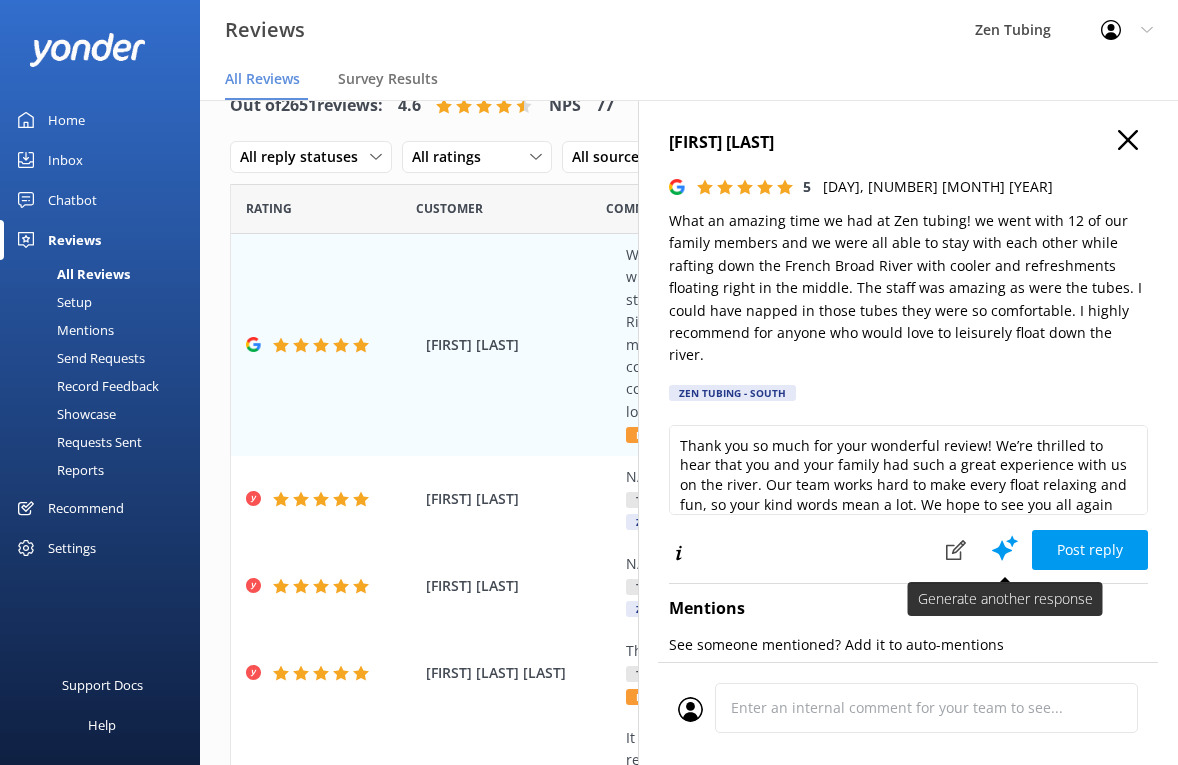 click 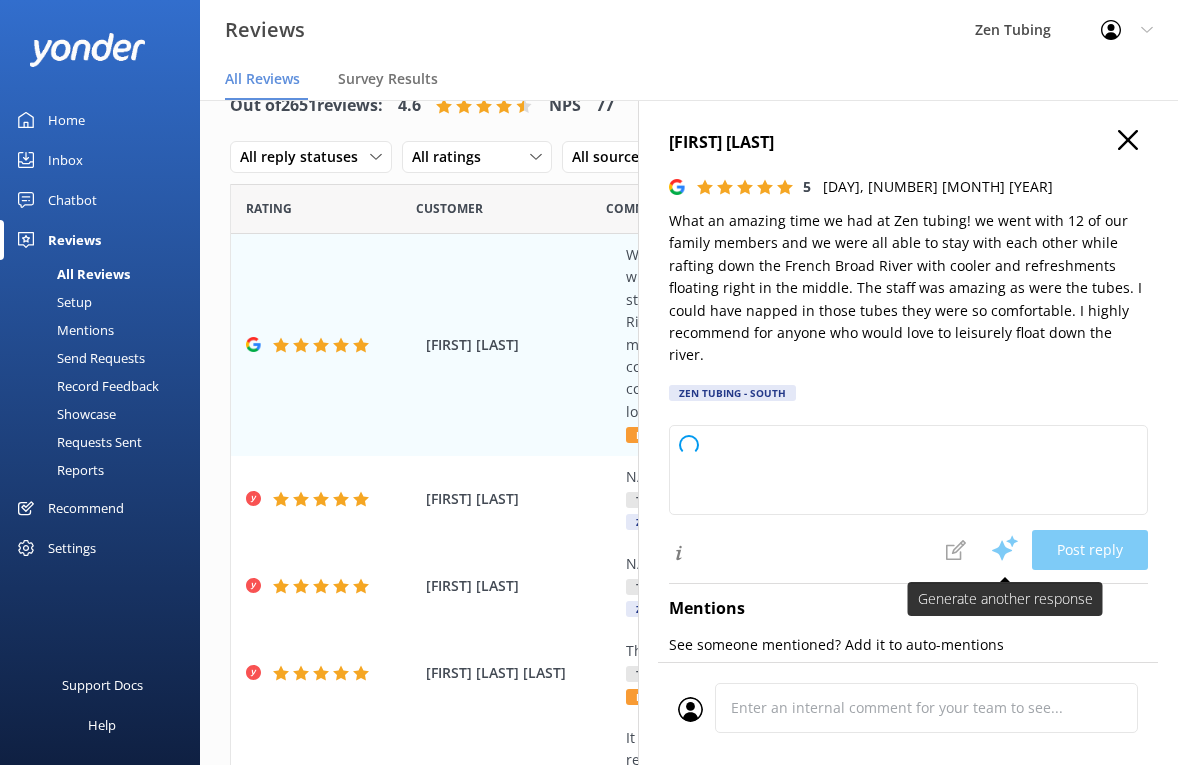type on "Thank you so much for your wonderful review! We’re thrilled to hear that you and your family had such a great experience with us on the river. Your kind words about our staff and tubes mean a lot. We hope to see you all floating with us again soon!" 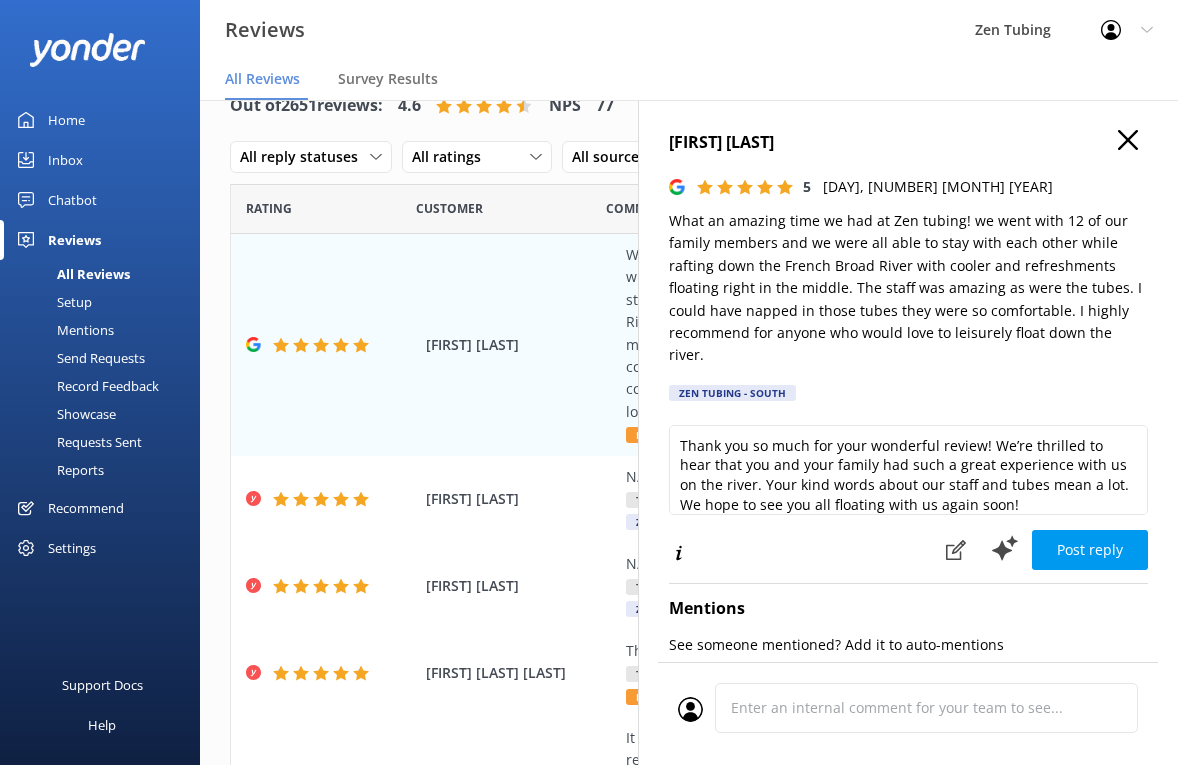 drag, startPoint x: 1000, startPoint y: 524, endPoint x: 992, endPoint y: 432, distance: 92.34717 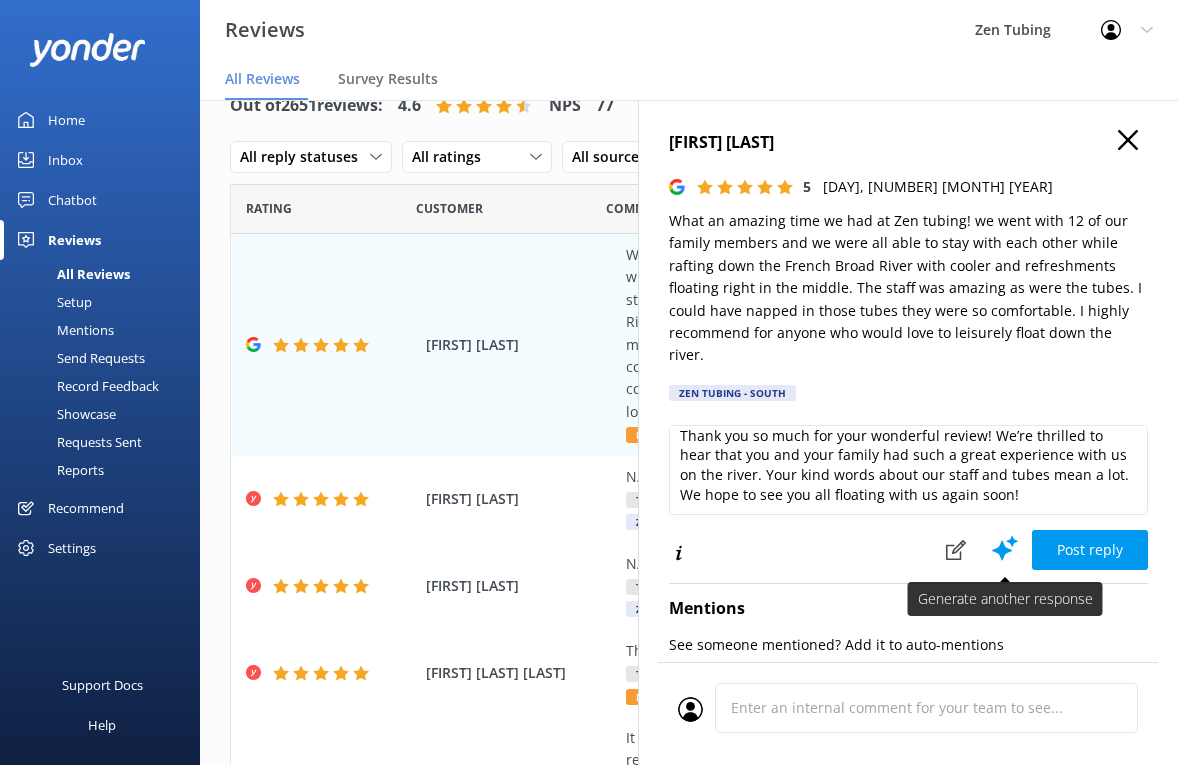 click 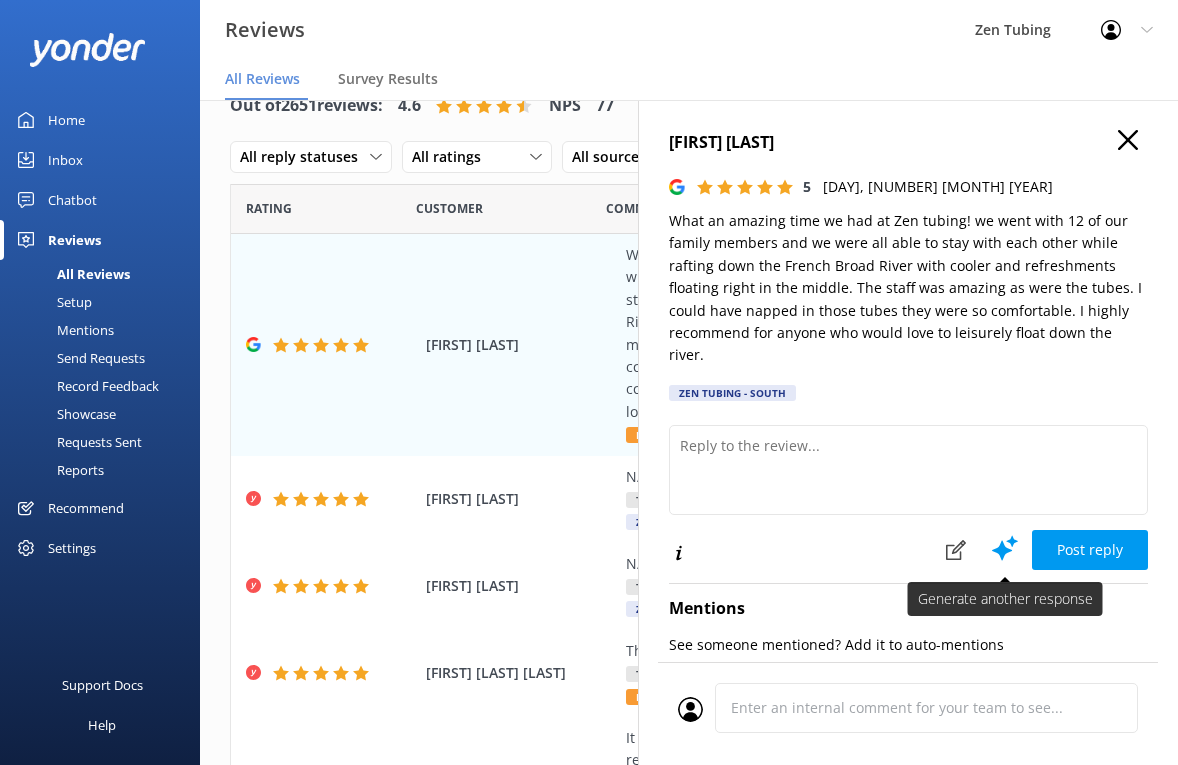 scroll, scrollTop: 0, scrollLeft: 0, axis: both 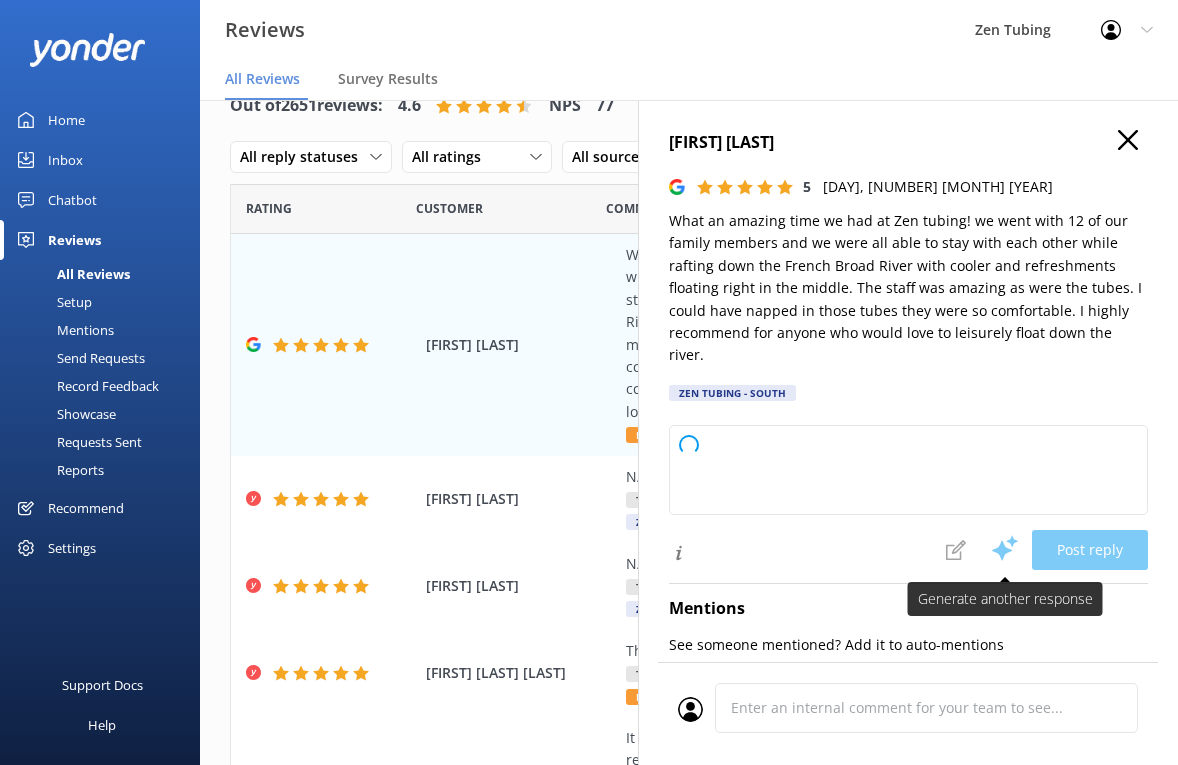type on "Thank you so much for your kind words and great review! We're thrilled you and your family had such a memorable and relaxing experience with us. It’s wonderful to hear our staff and tubes helped make your time special. We hope to welcome you all back for another amazing float soon!" 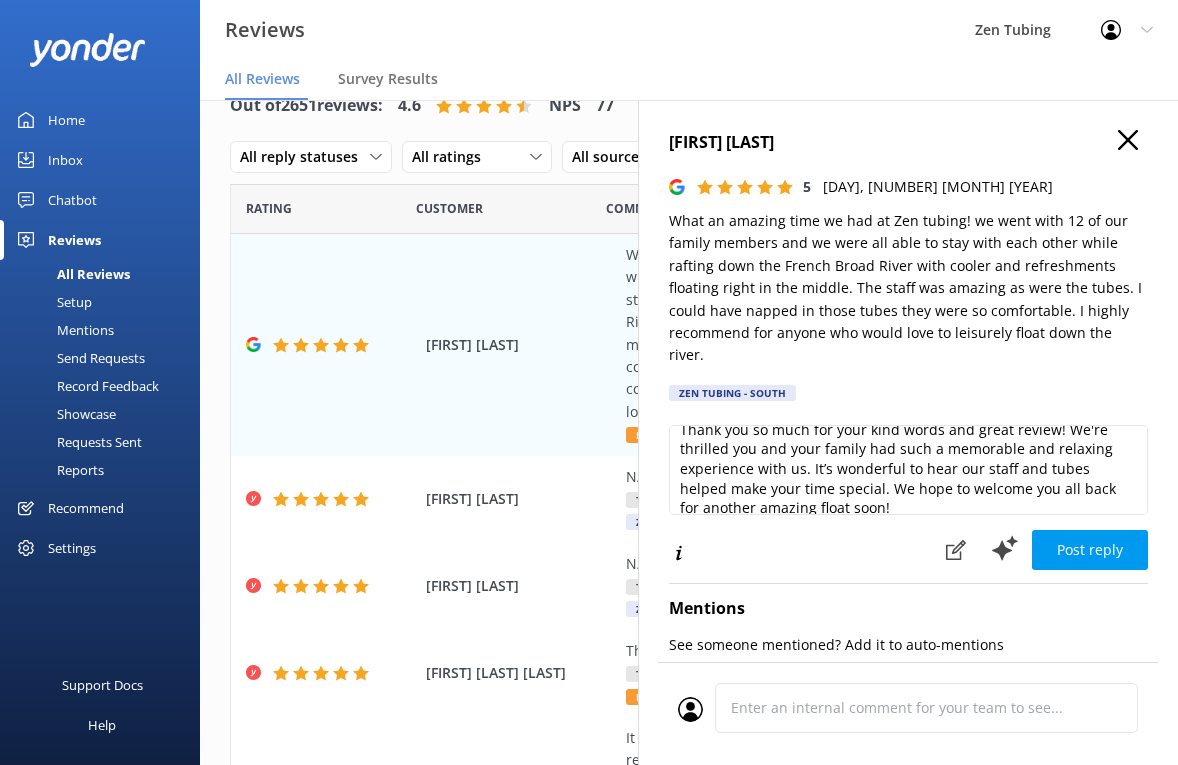 scroll, scrollTop: 30, scrollLeft: 0, axis: vertical 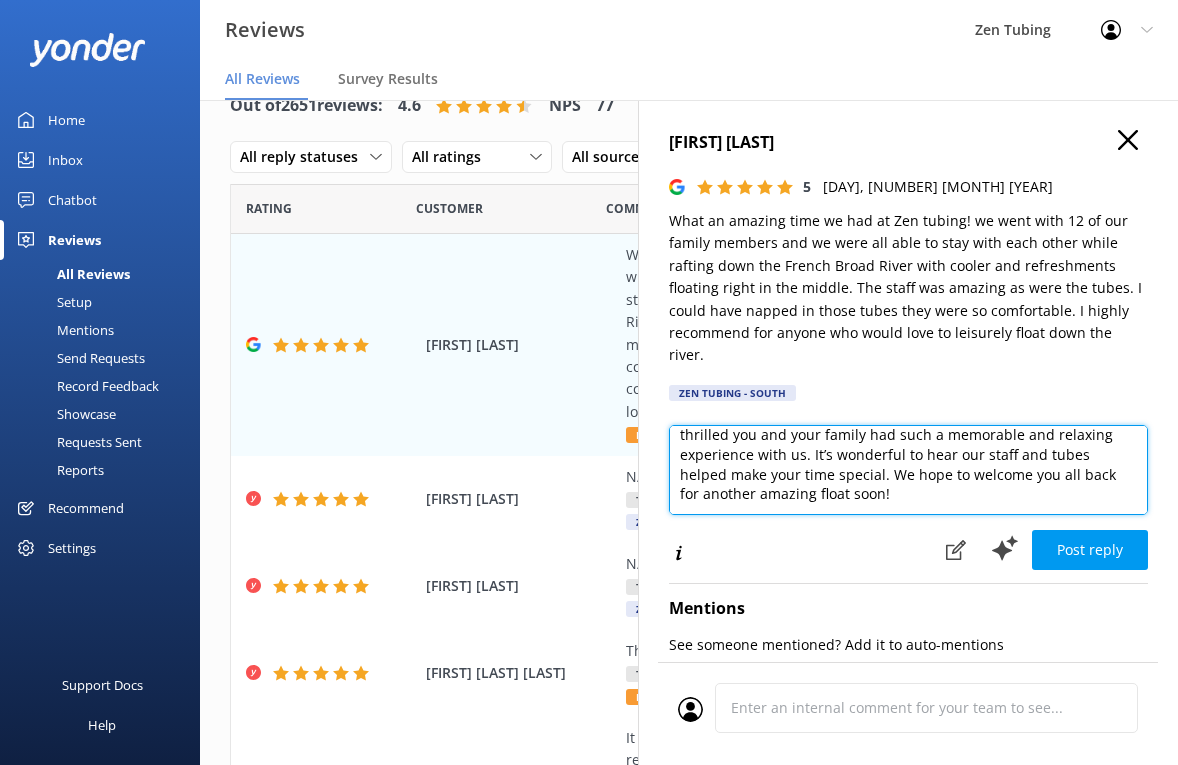 click on "Thank you so much for your kind words and great review! We're thrilled you and your family had such a memorable and relaxing experience with us. It’s wonderful to hear our staff and tubes helped make your time special. We hope to welcome you all back for another amazing float soon!" at bounding box center (908, 470) 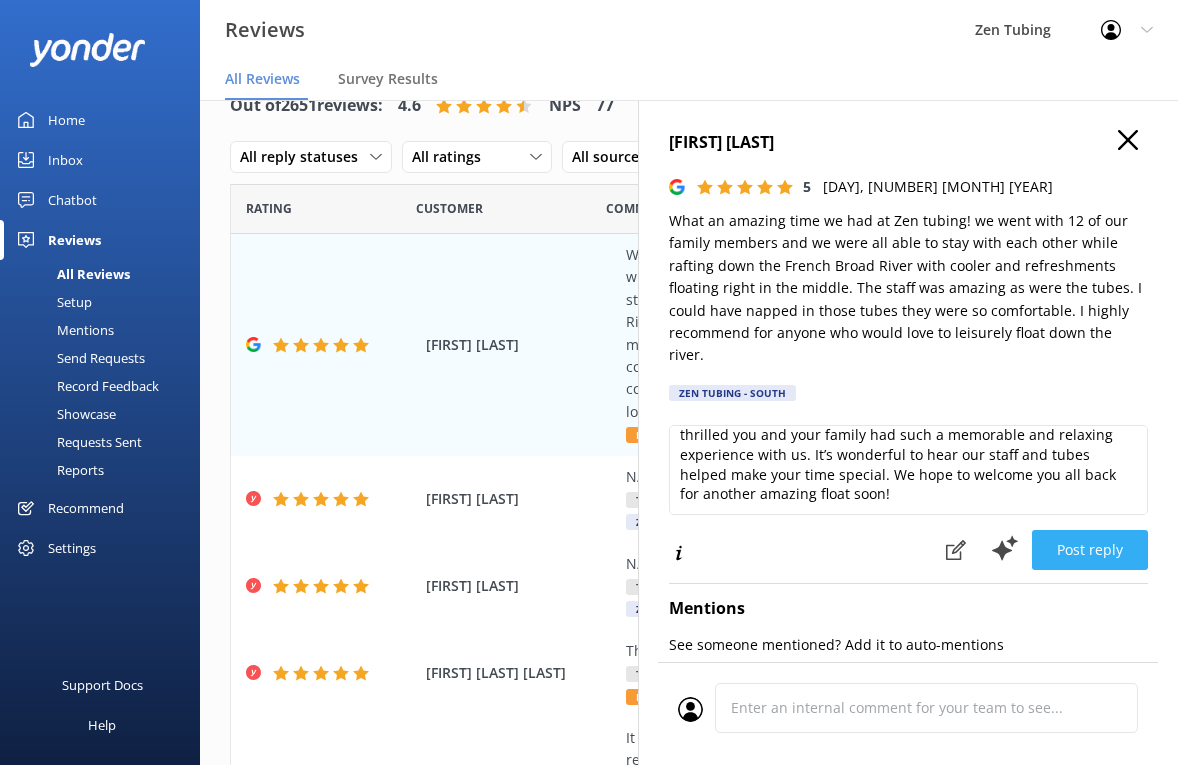 drag, startPoint x: 1078, startPoint y: 521, endPoint x: 1068, endPoint y: 518, distance: 10.440307 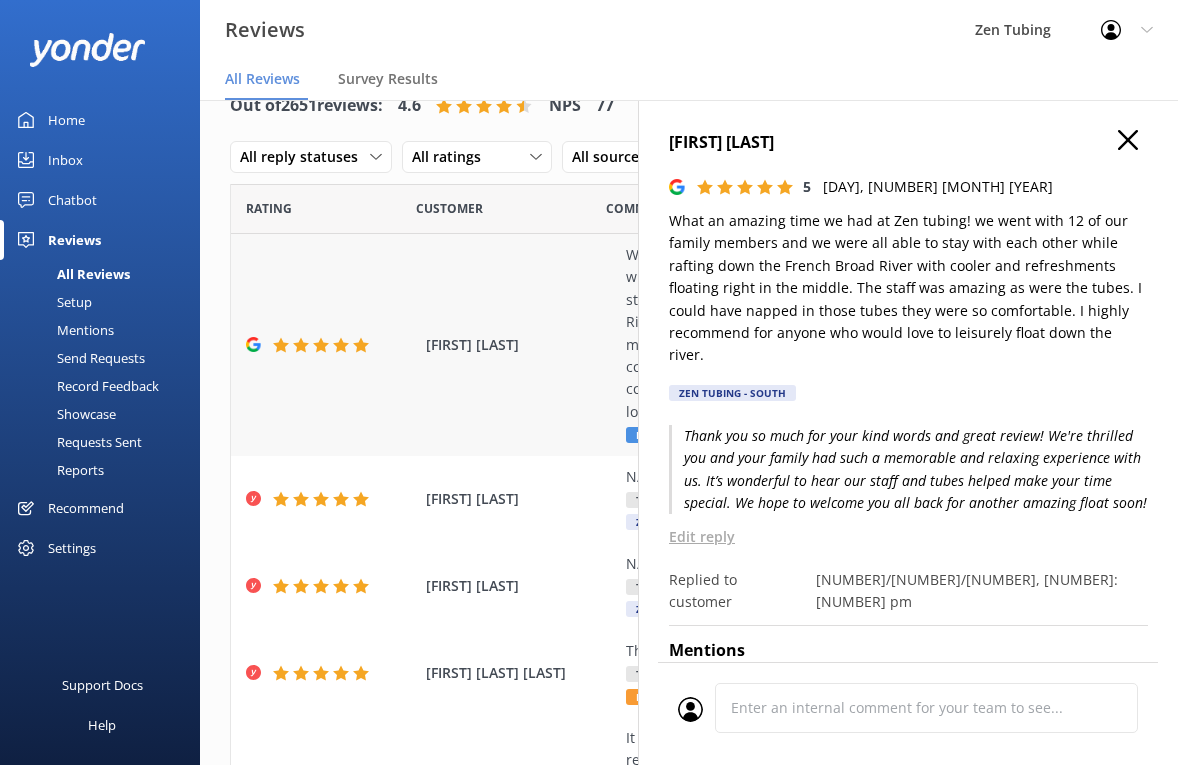 click on "[FIRST] [LAST] [MONTH] [YEAR]" at bounding box center [689, 345] 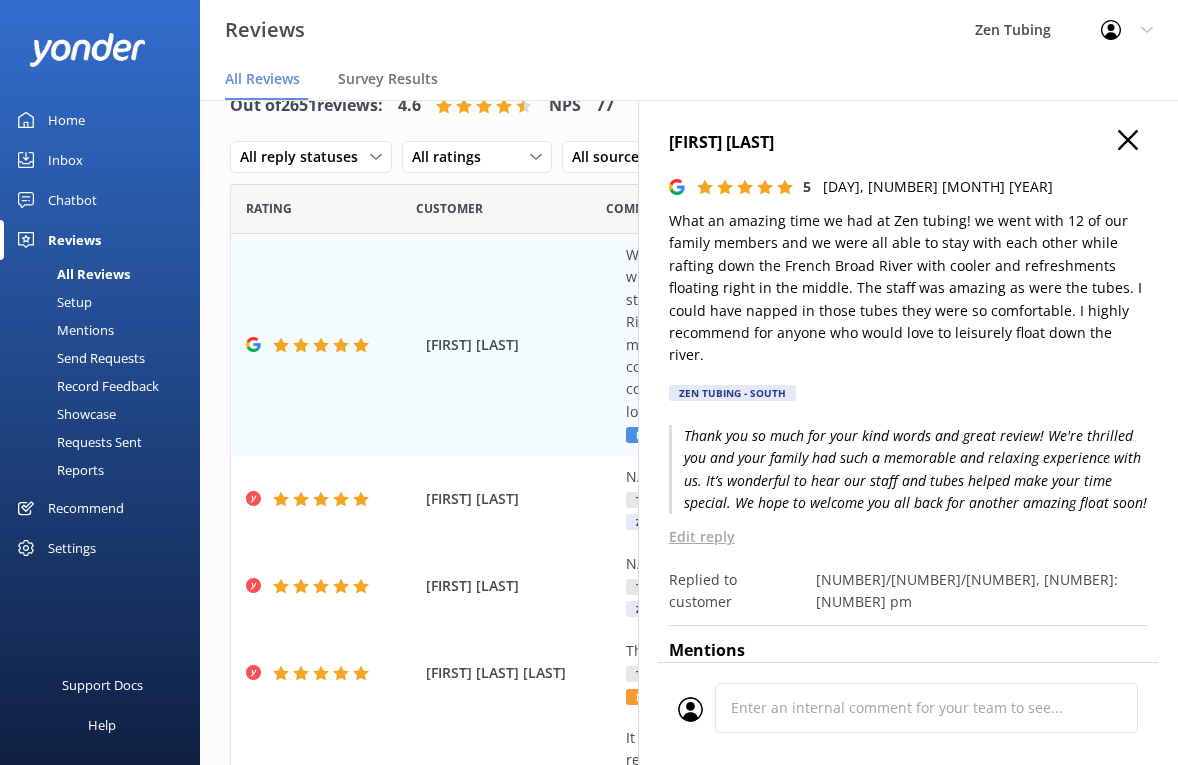 click on "[FIRST] [LAST]" at bounding box center (908, 143) 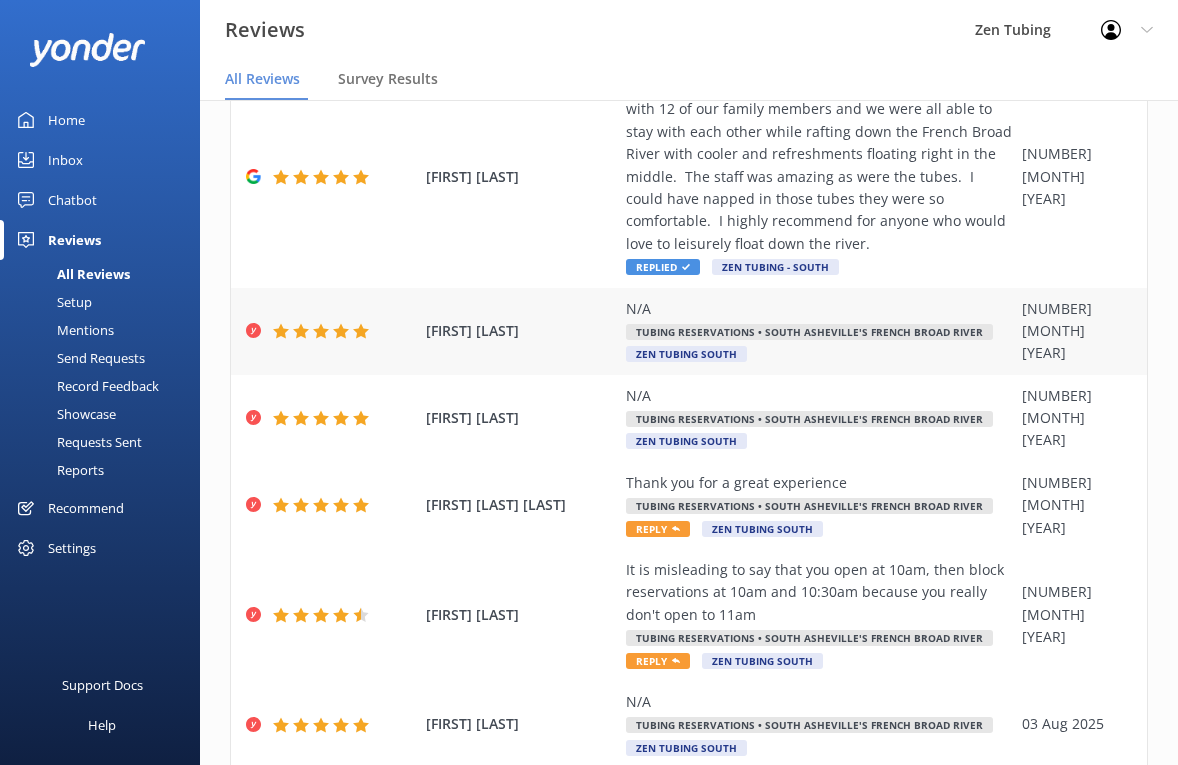 scroll, scrollTop: 170, scrollLeft: 0, axis: vertical 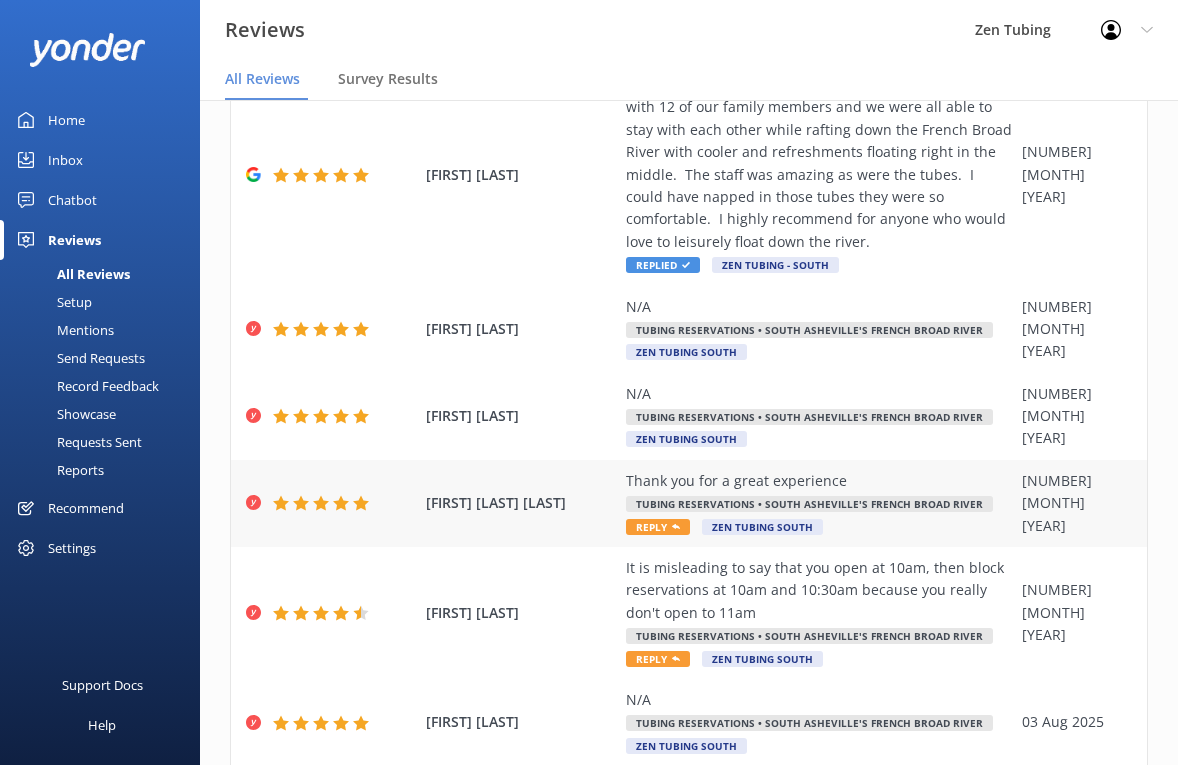 click on "Thank you for a great experience Tubing Reservations • South Asheville's French Broad River Reply Zen Tubing South" at bounding box center [819, 503] 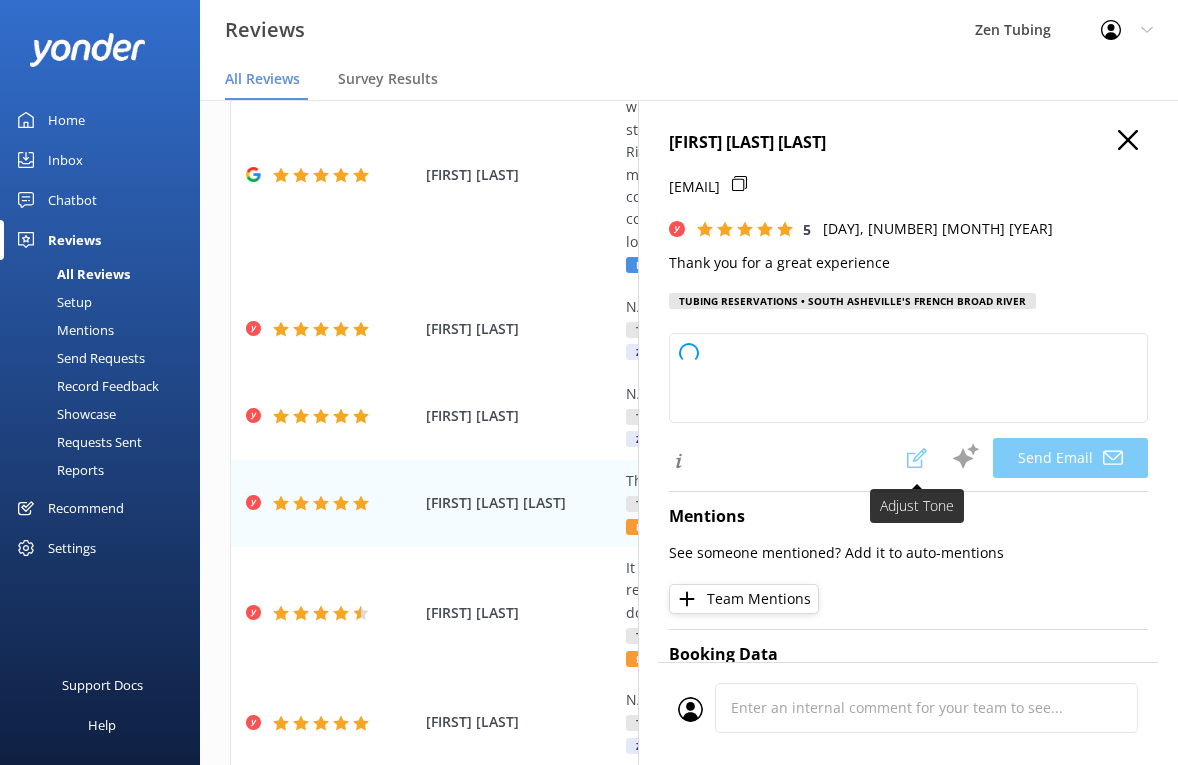 type on "Thank you so much for your kind words and fantastic rating, [NAME]! We're thrilled you had a great experience and appreciate your support. We look forward to serving you again!" 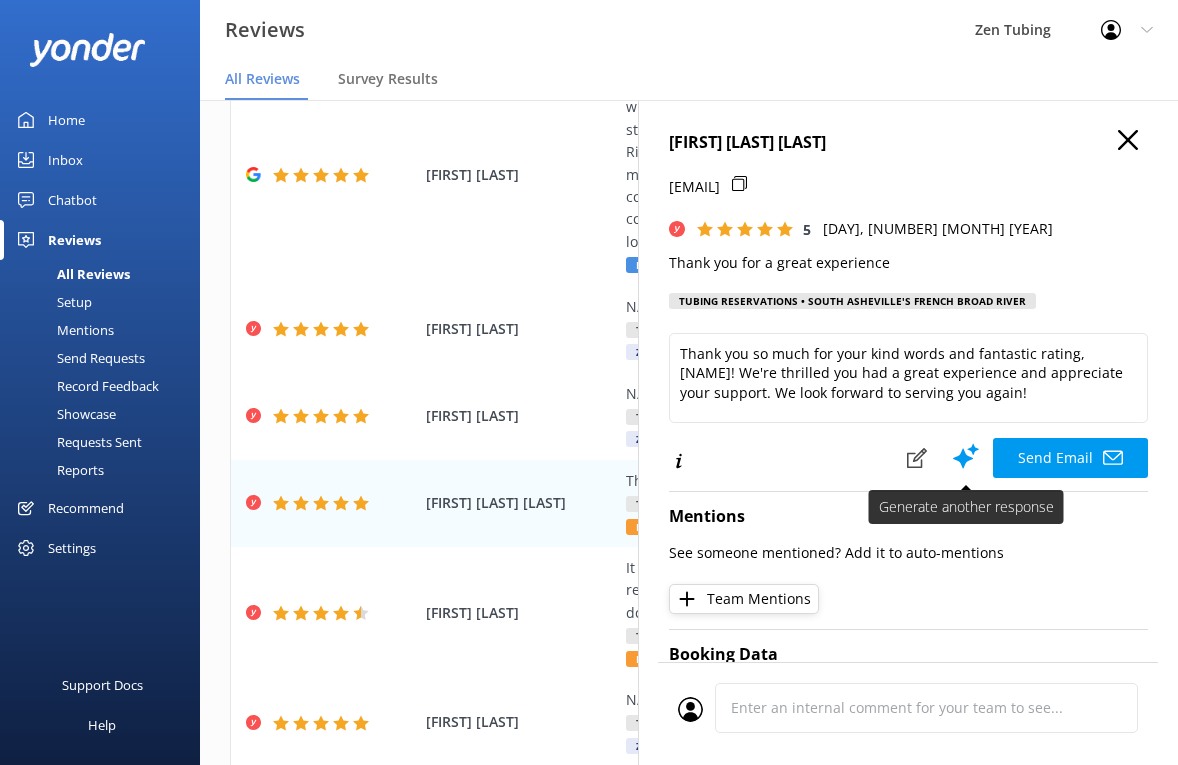 click 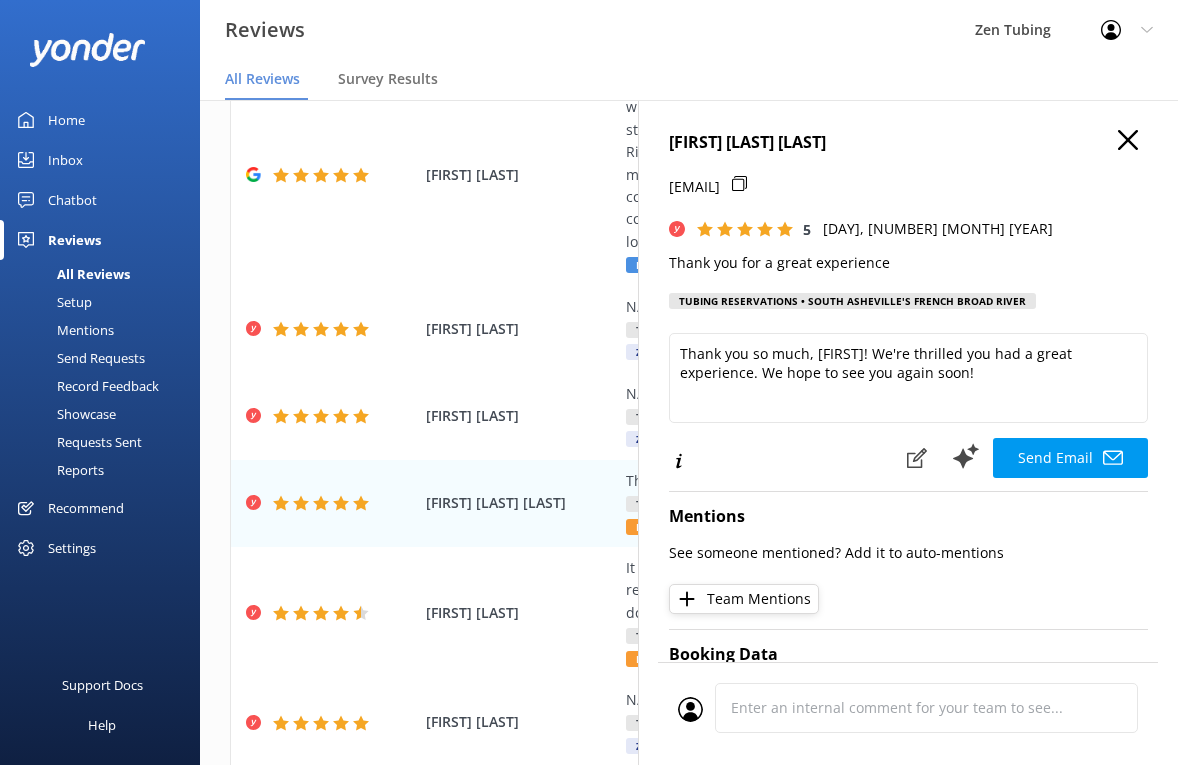 drag, startPoint x: 1045, startPoint y: 459, endPoint x: 948, endPoint y: 356, distance: 141.48499 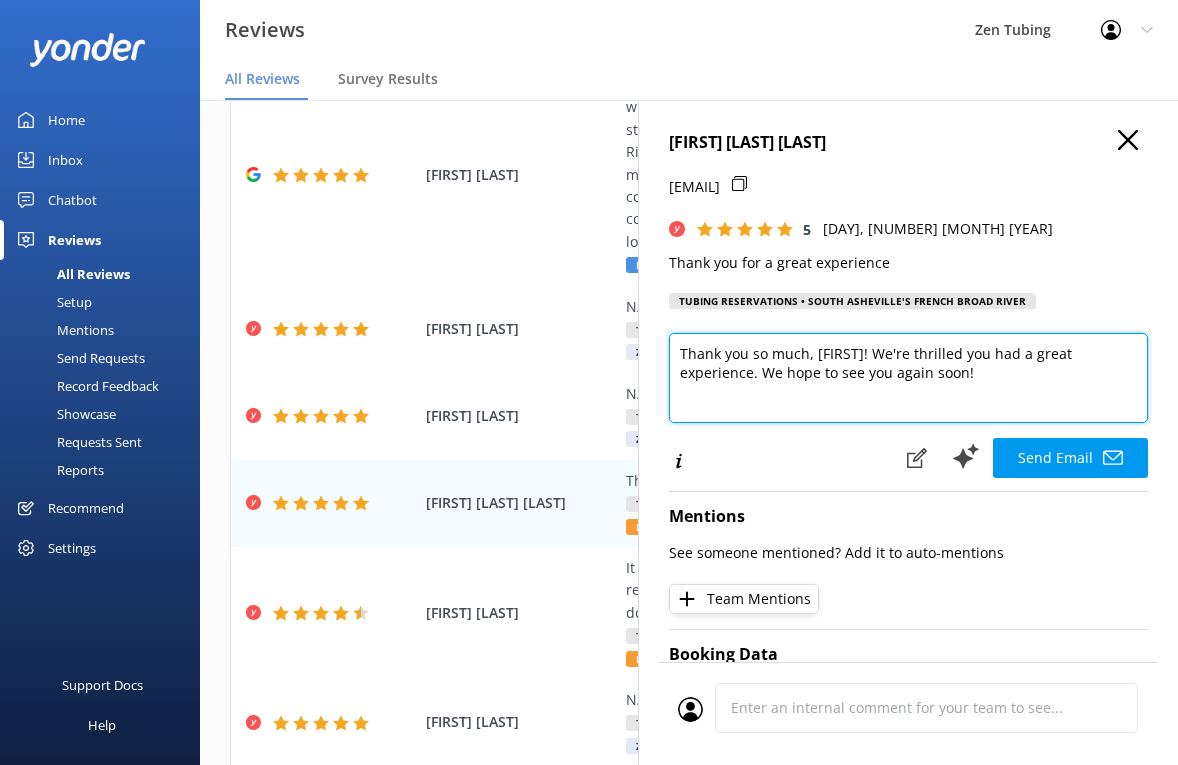 click on "Thank you so much, [FIRST]! We're thrilled you had a great experience. We hope to see you again soon!" at bounding box center [908, 378] 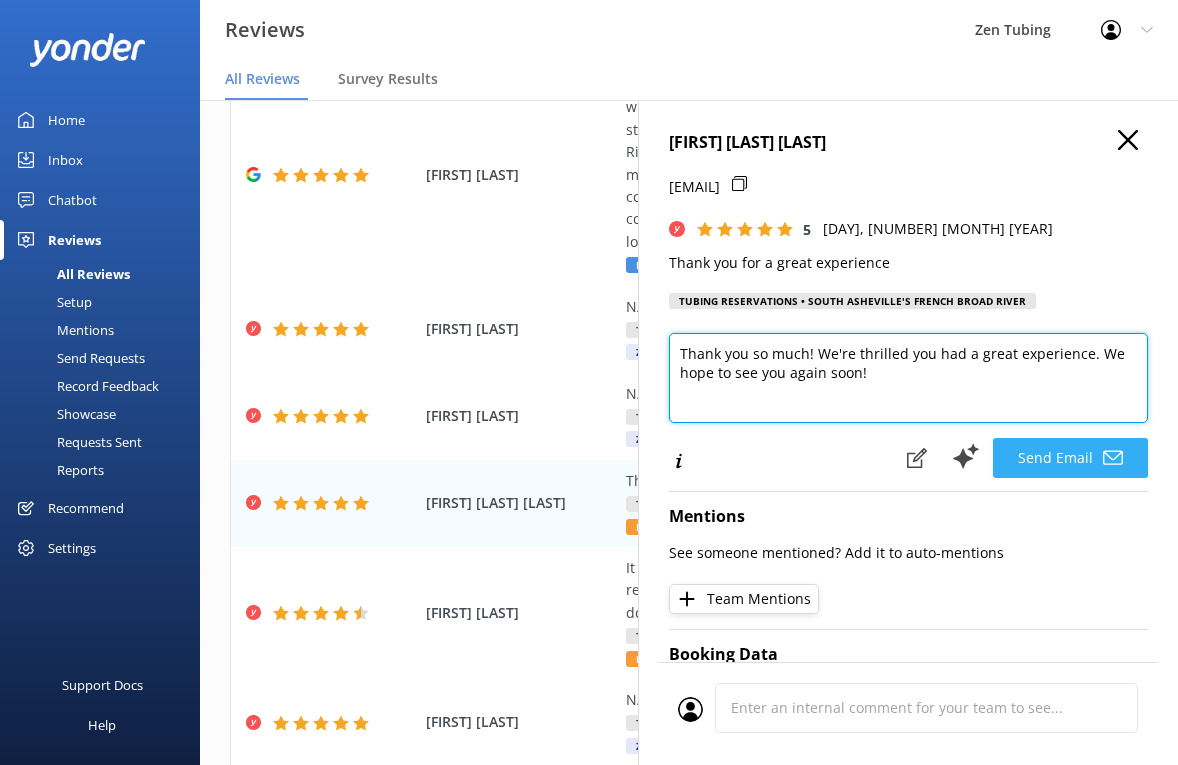 type on "Thank you so much! We're thrilled you had a great experience. We hope to see you again soon!" 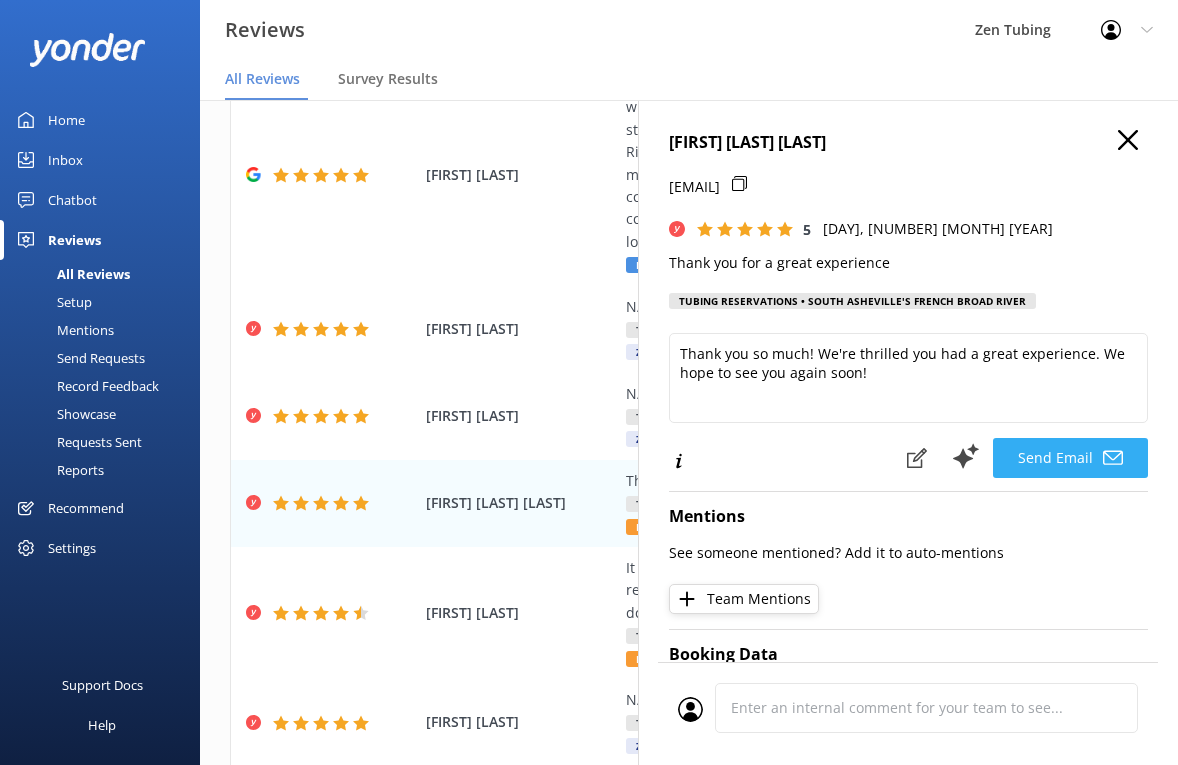 click on "Send Email" at bounding box center (1070, 458) 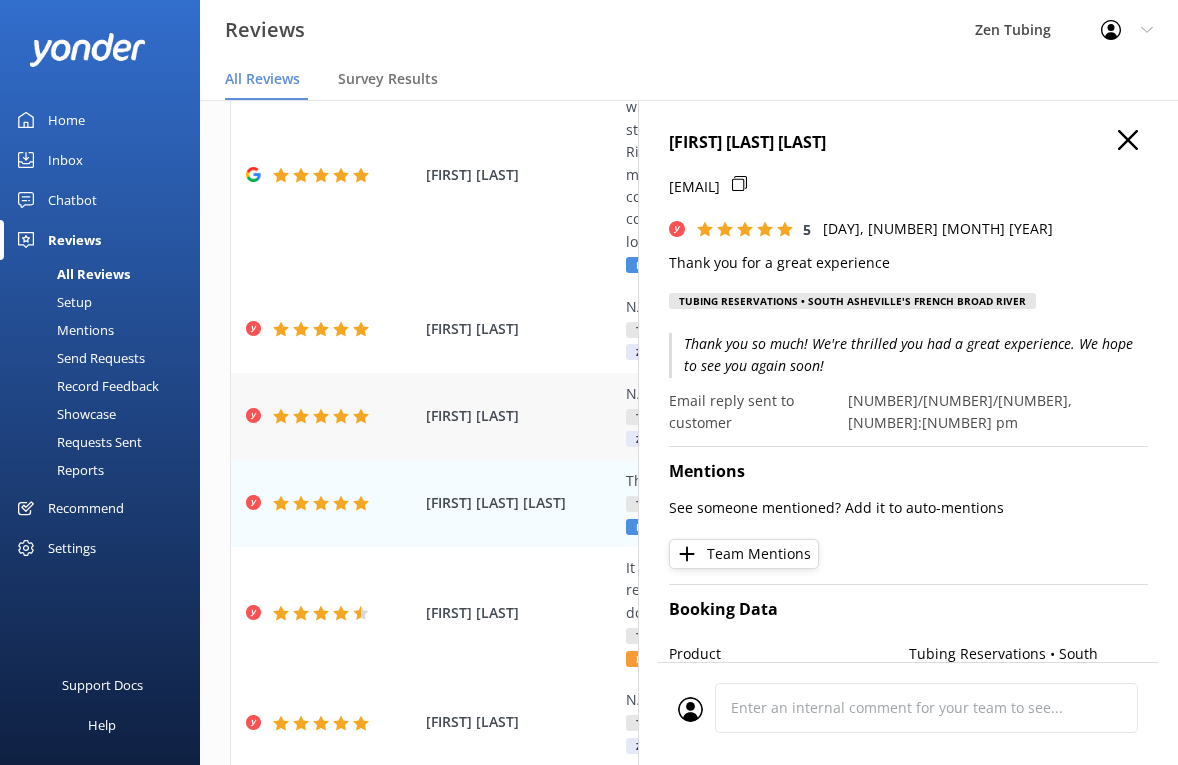 click on "[FIRST] [LAST] [MONTH] [YEAR]" at bounding box center (689, 416) 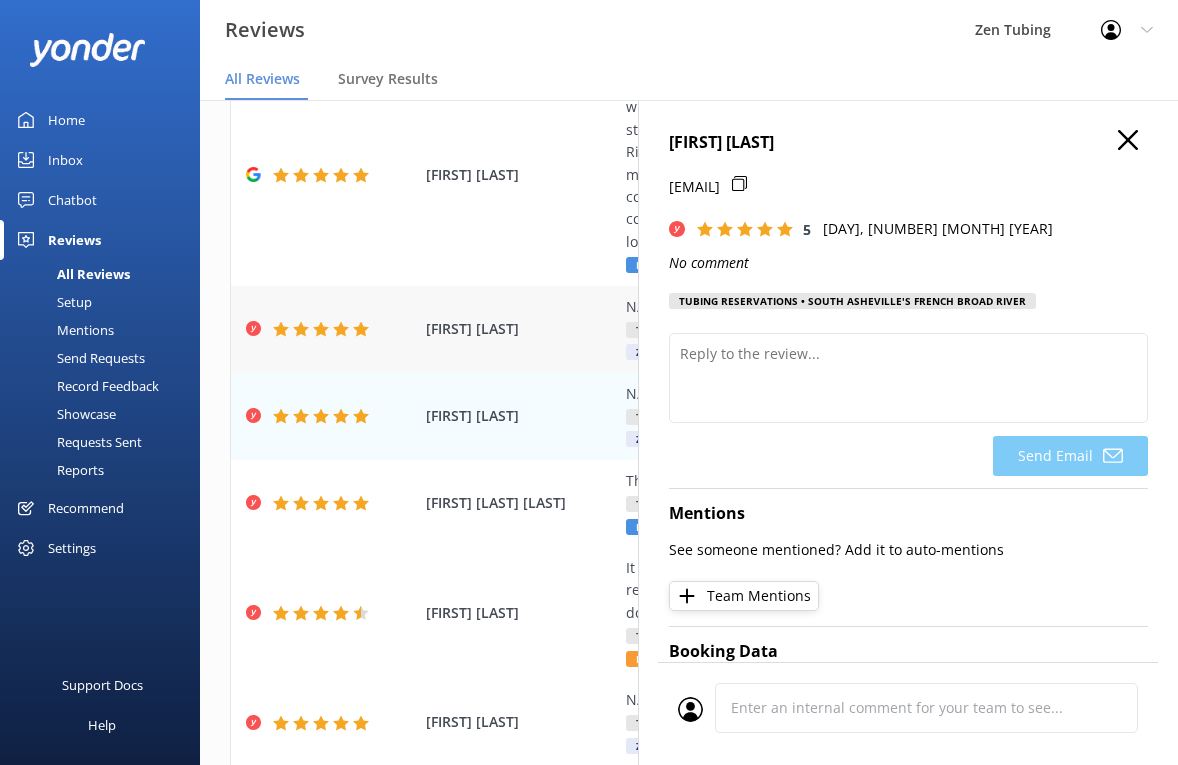 click on "[FIRST] [LAST] [MONTH] [YEAR]" at bounding box center (689, 329) 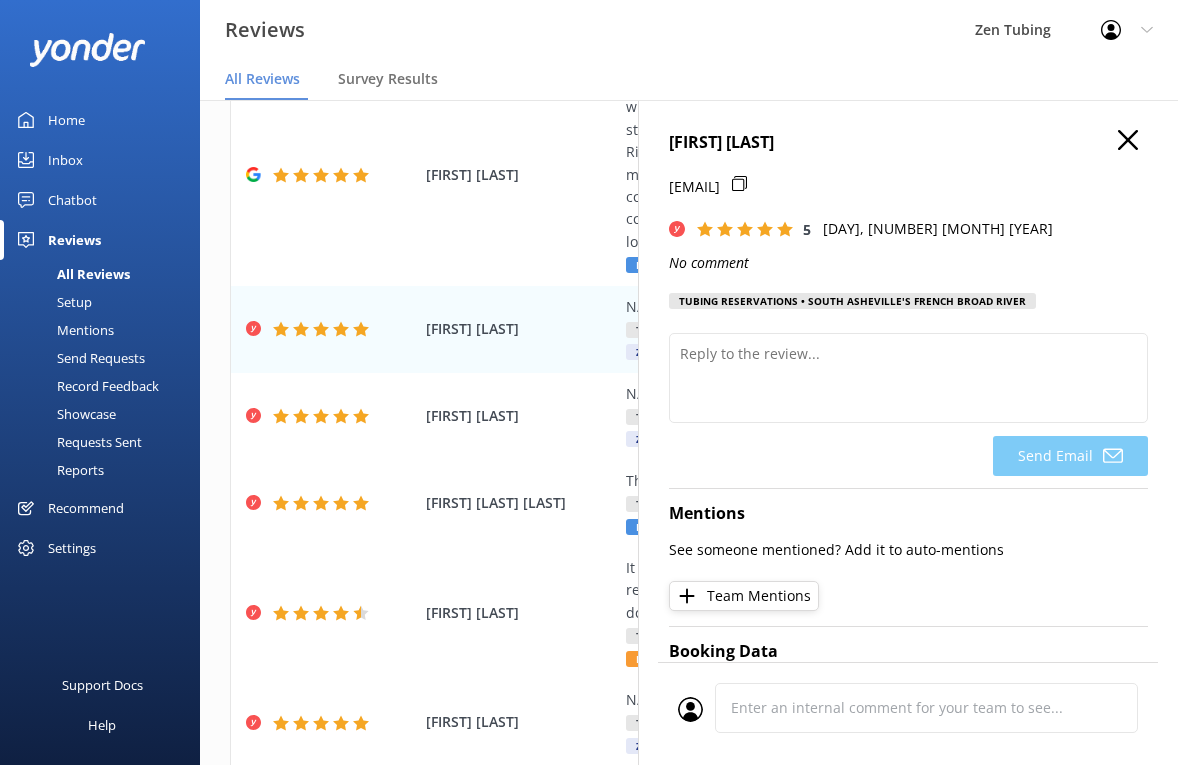 click 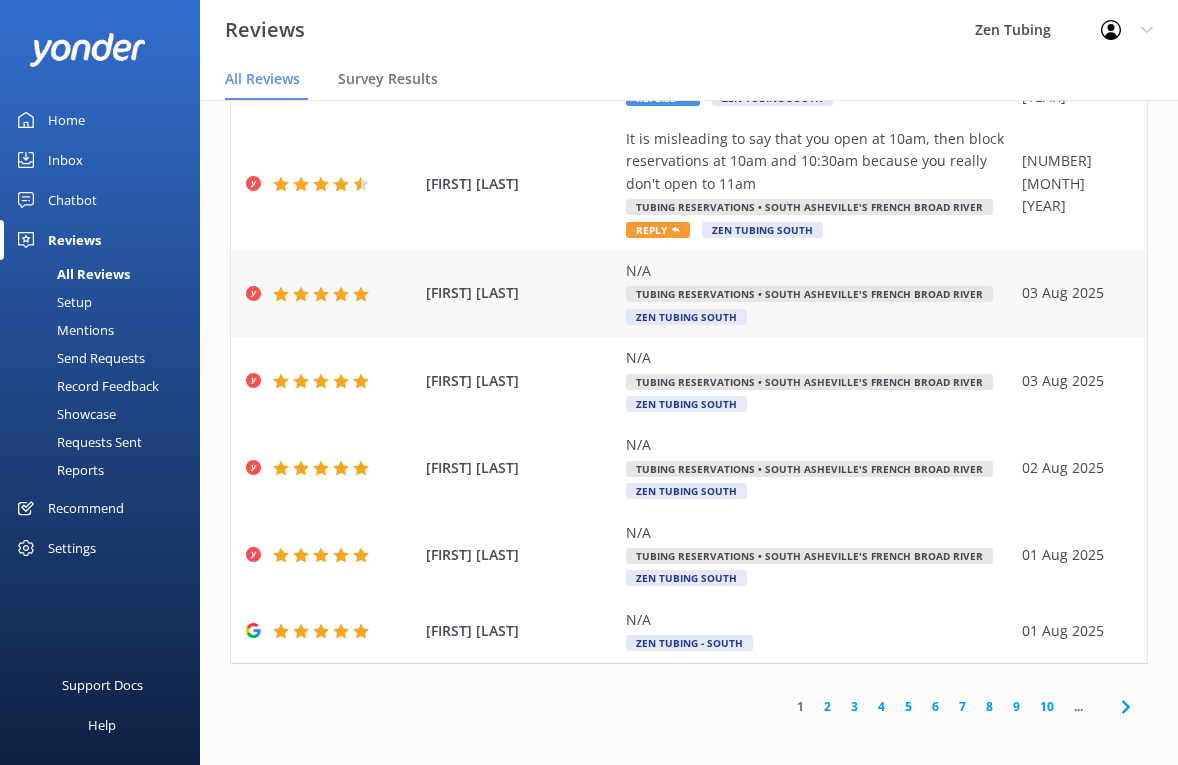 scroll, scrollTop: 603, scrollLeft: 0, axis: vertical 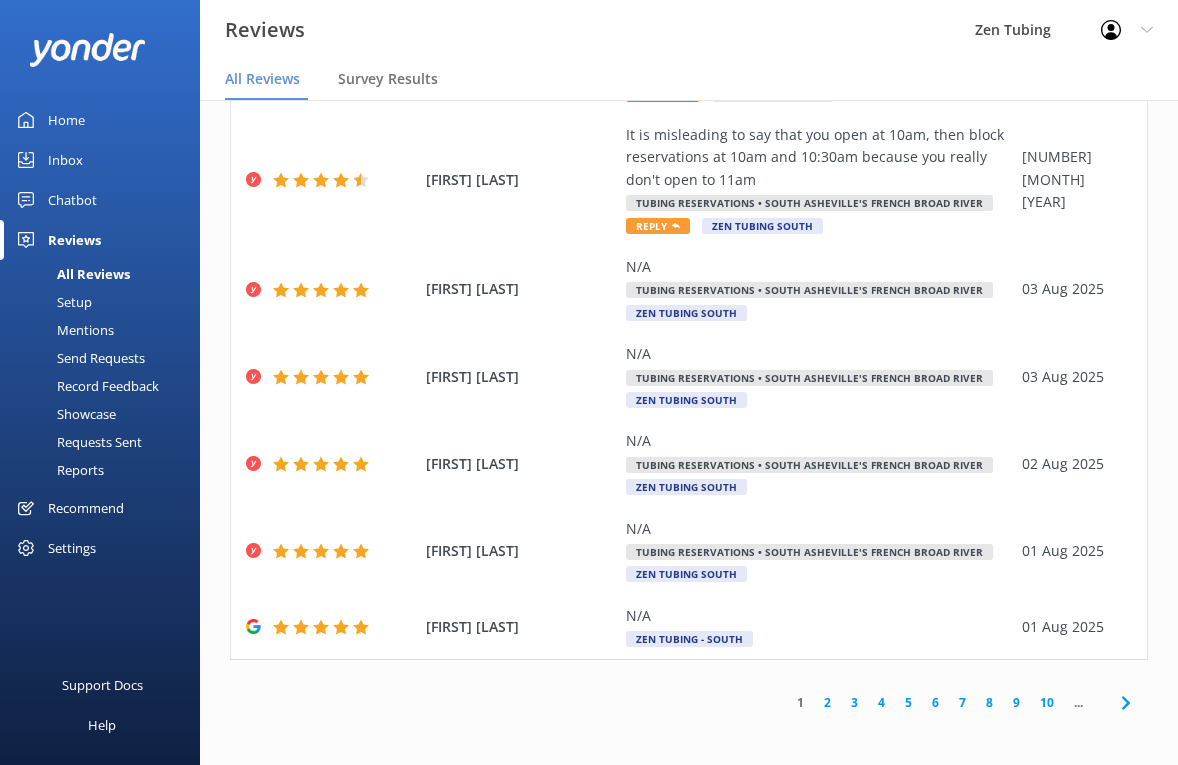 click on "2" at bounding box center (827, 702) 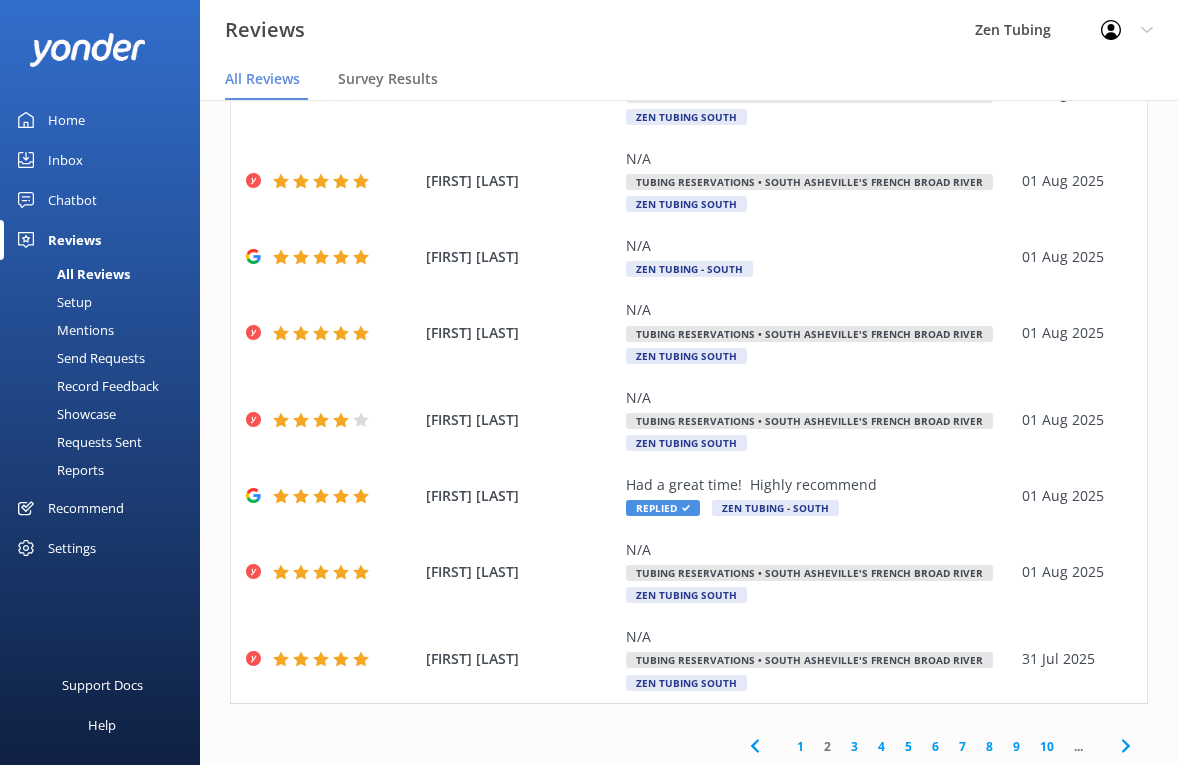 scroll, scrollTop: 402, scrollLeft: 0, axis: vertical 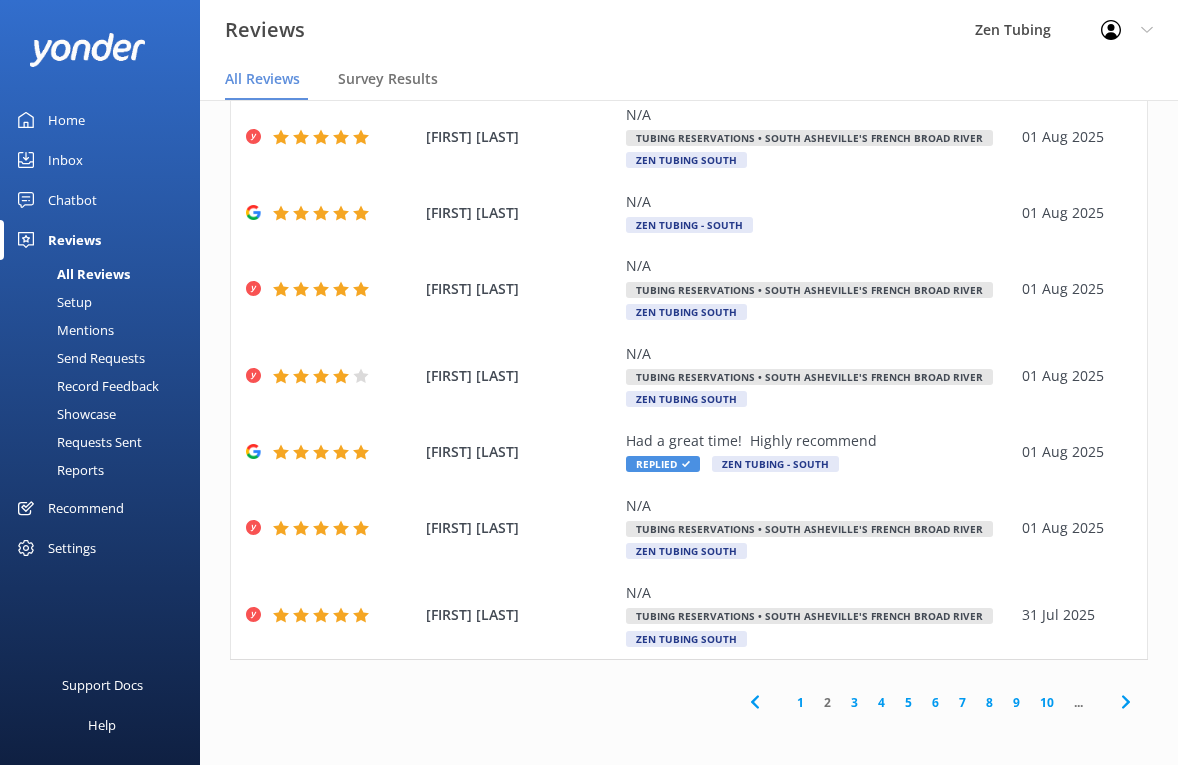 click on "3" at bounding box center (854, 702) 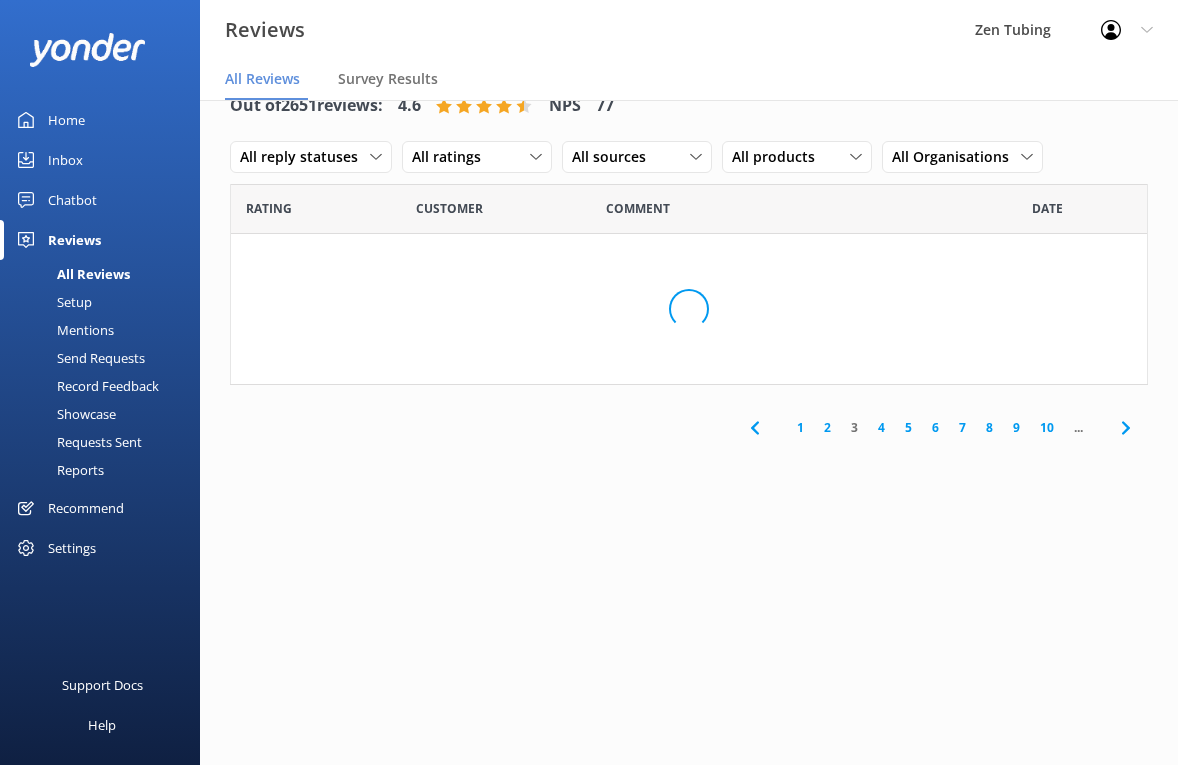 scroll, scrollTop: 0, scrollLeft: 0, axis: both 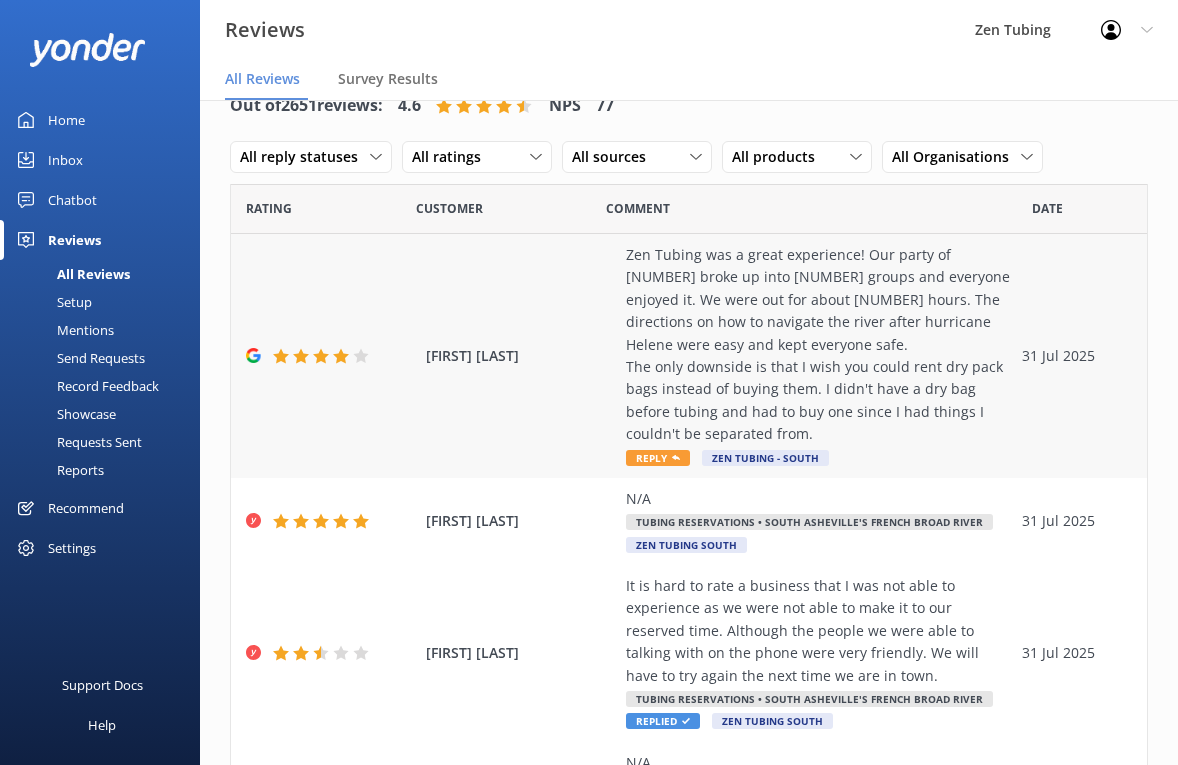 click on "Reply" at bounding box center [658, 458] 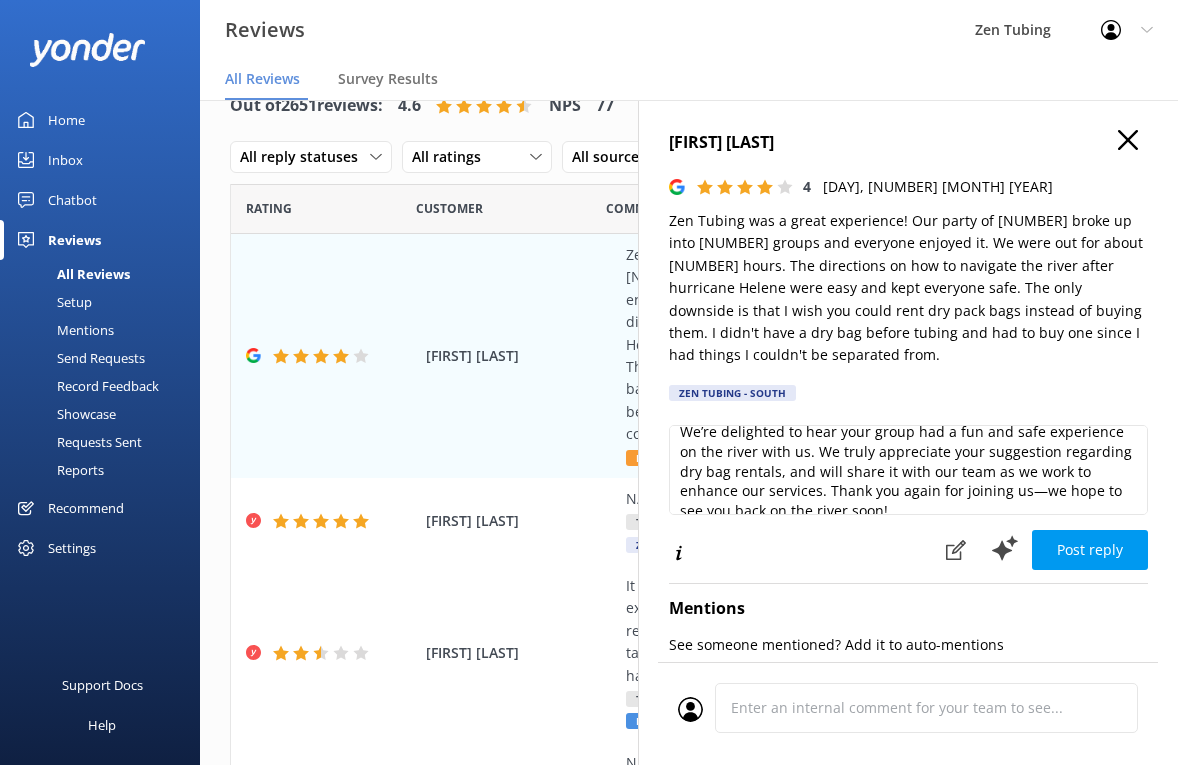 scroll, scrollTop: 49, scrollLeft: 0, axis: vertical 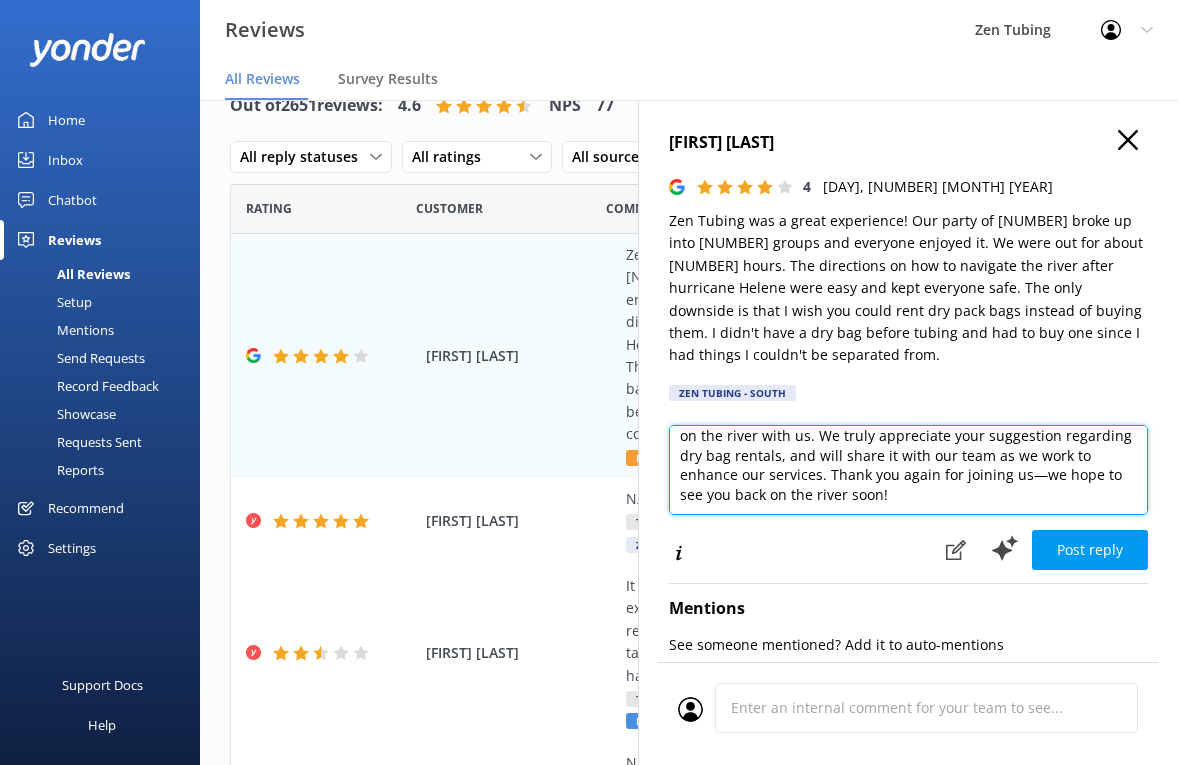 click on "Thank you so much for your feedback and for choosing Zen Tubing! We’re delighted to hear your group had a fun and safe experience on the river with us. We truly appreciate your suggestion regarding dry bag rentals, and will share it with our team as we work to enhance our services. Thank you again for joining us—we hope to see you back on the river soon!" at bounding box center (908, 470) 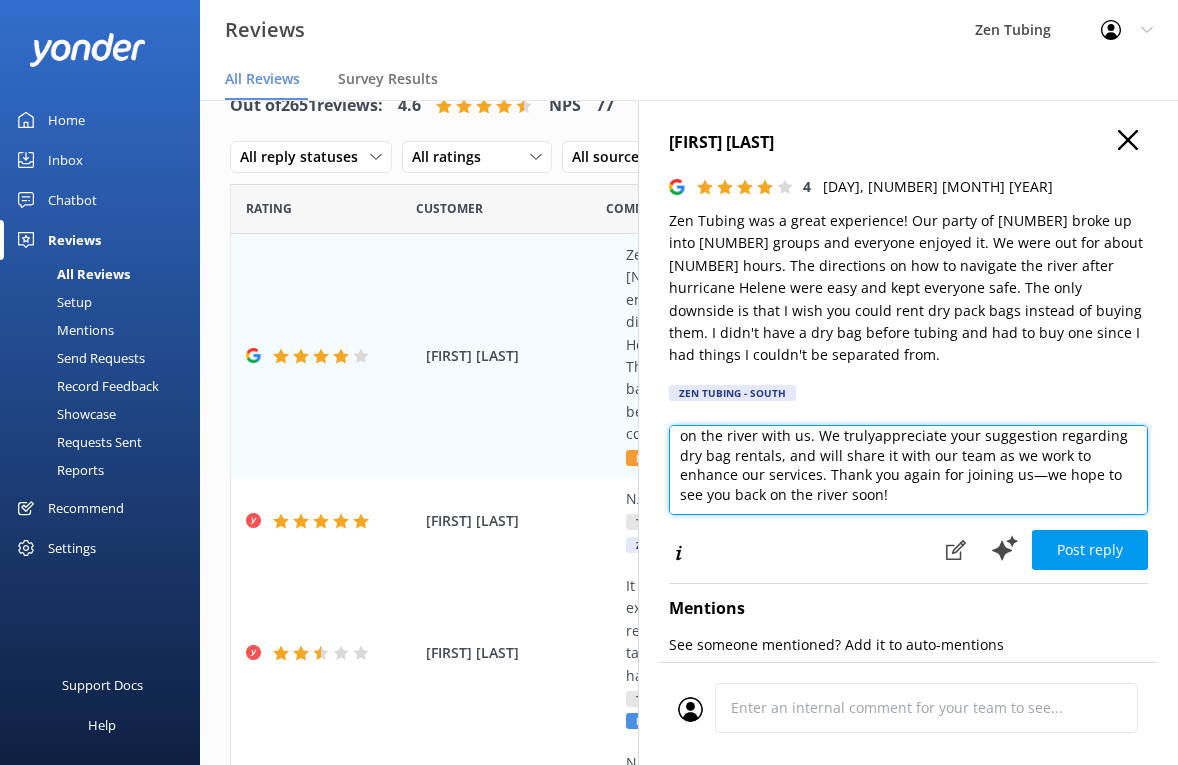 scroll, scrollTop: 48, scrollLeft: 0, axis: vertical 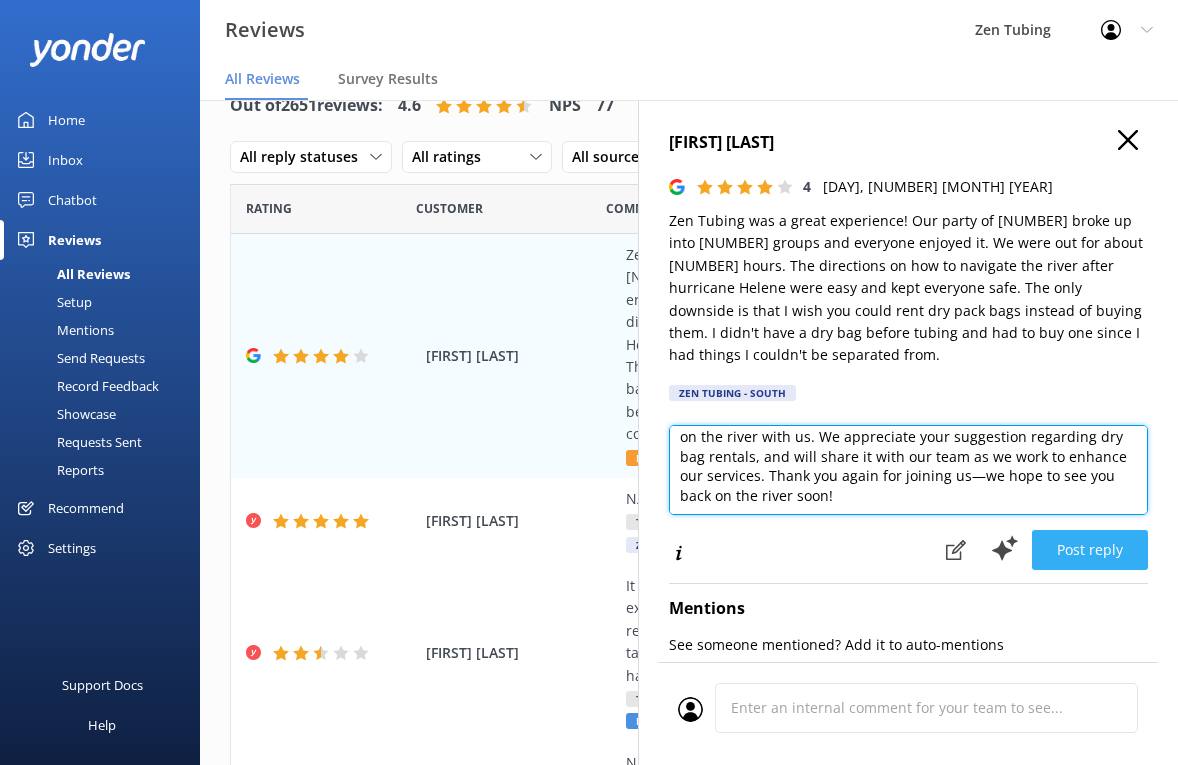 type on "Thank you so much for your feedback and for choosing Zen Tubing! We’re delighted to hear your group had a fun and safe experience on the river with us. We appreciate your suggestion regarding dry bag rentals, and will share it with our team as we work to enhance our services. Thank you again for joining us—we hope to see you back on the river soon!" 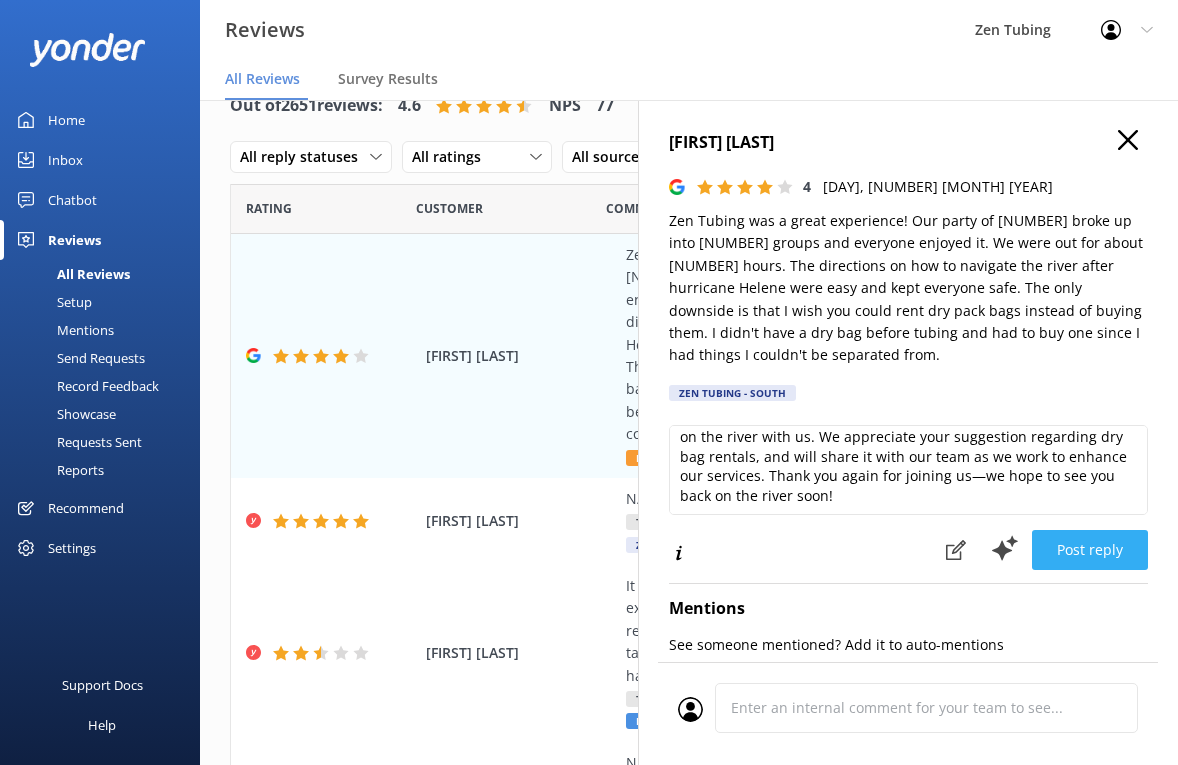 click on "Post reply" at bounding box center [1090, 550] 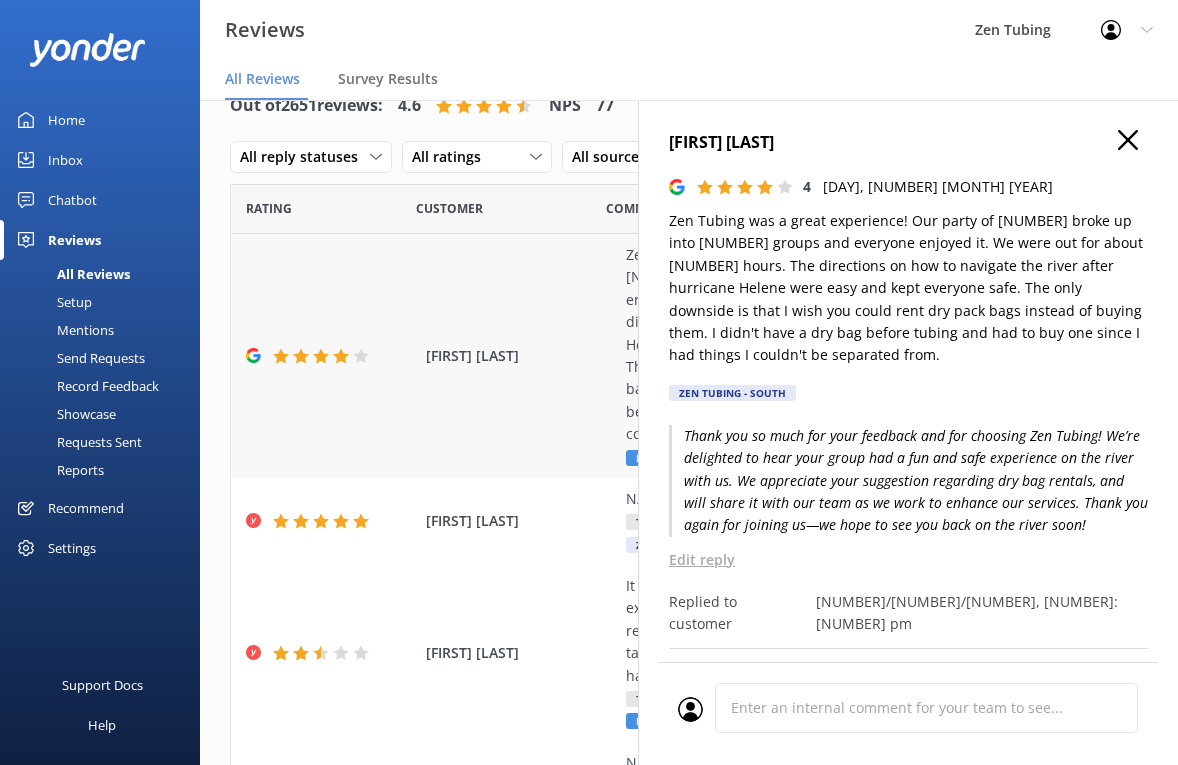 click on "[FIRST] [LAST] [MONTH] [YEAR]" at bounding box center [689, 356] 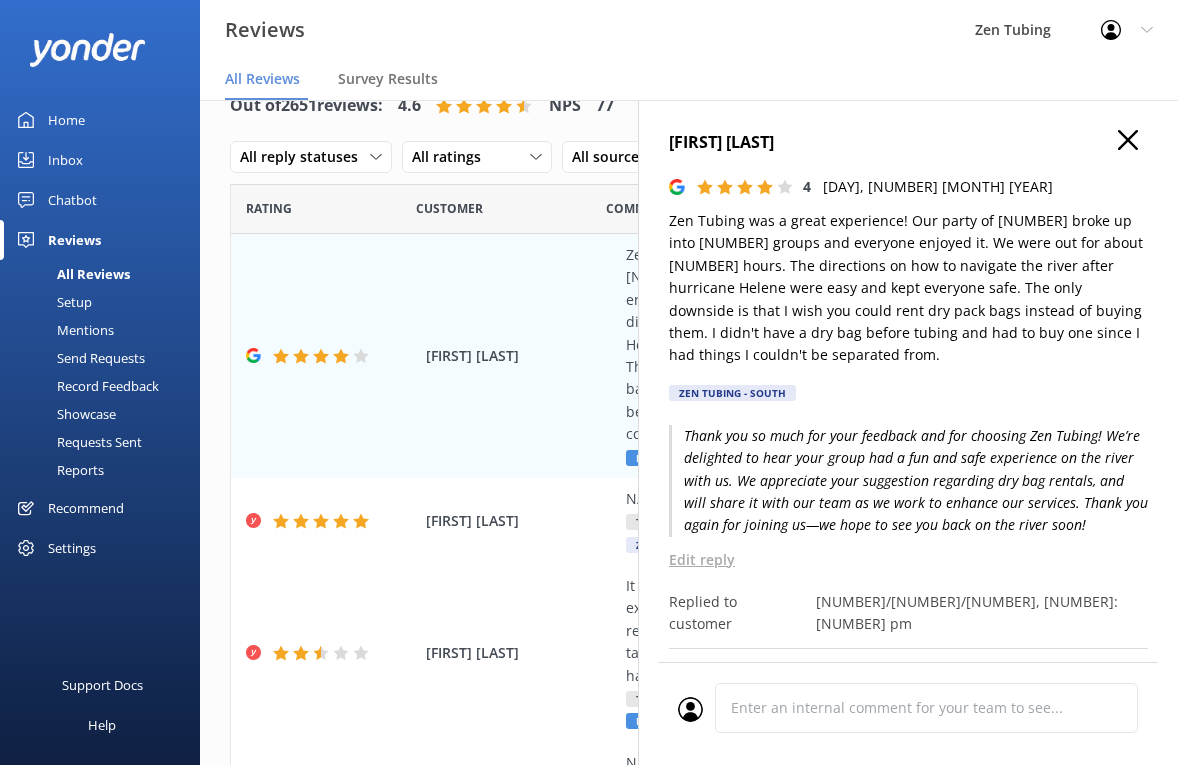 click on "[FIRST] [LAST]" at bounding box center [908, 143] 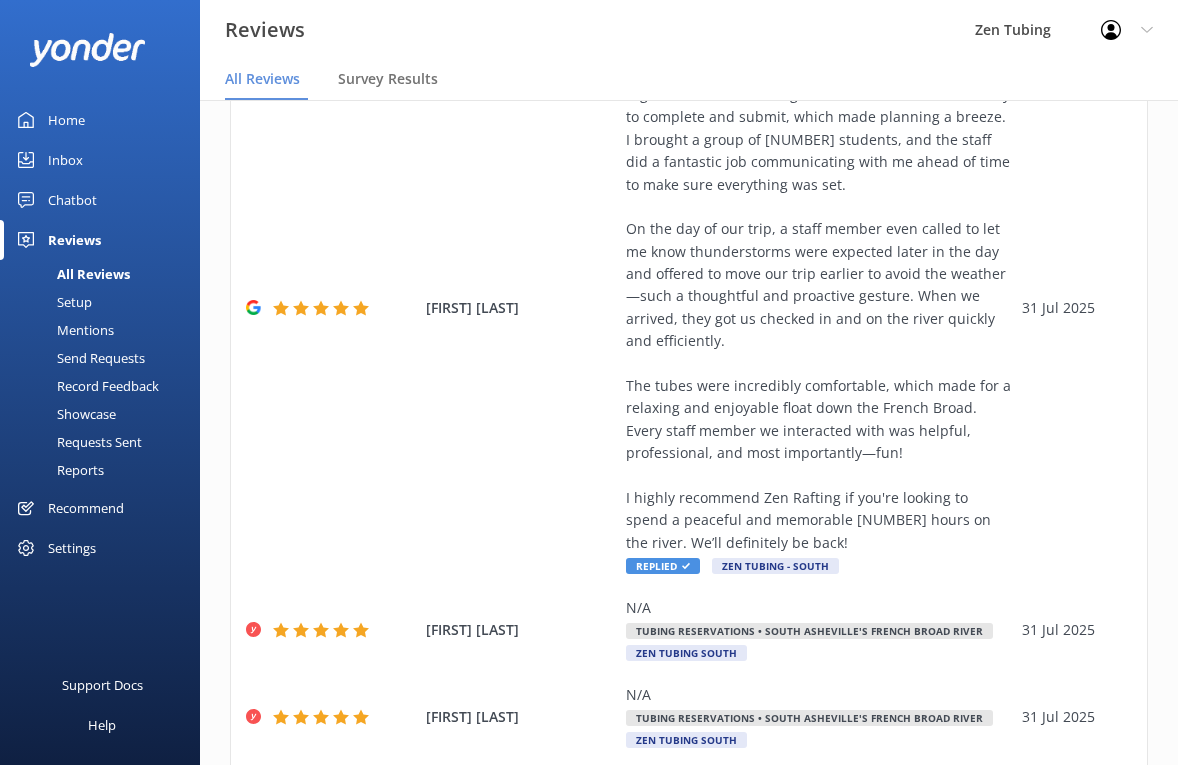 scroll, scrollTop: 1141, scrollLeft: 0, axis: vertical 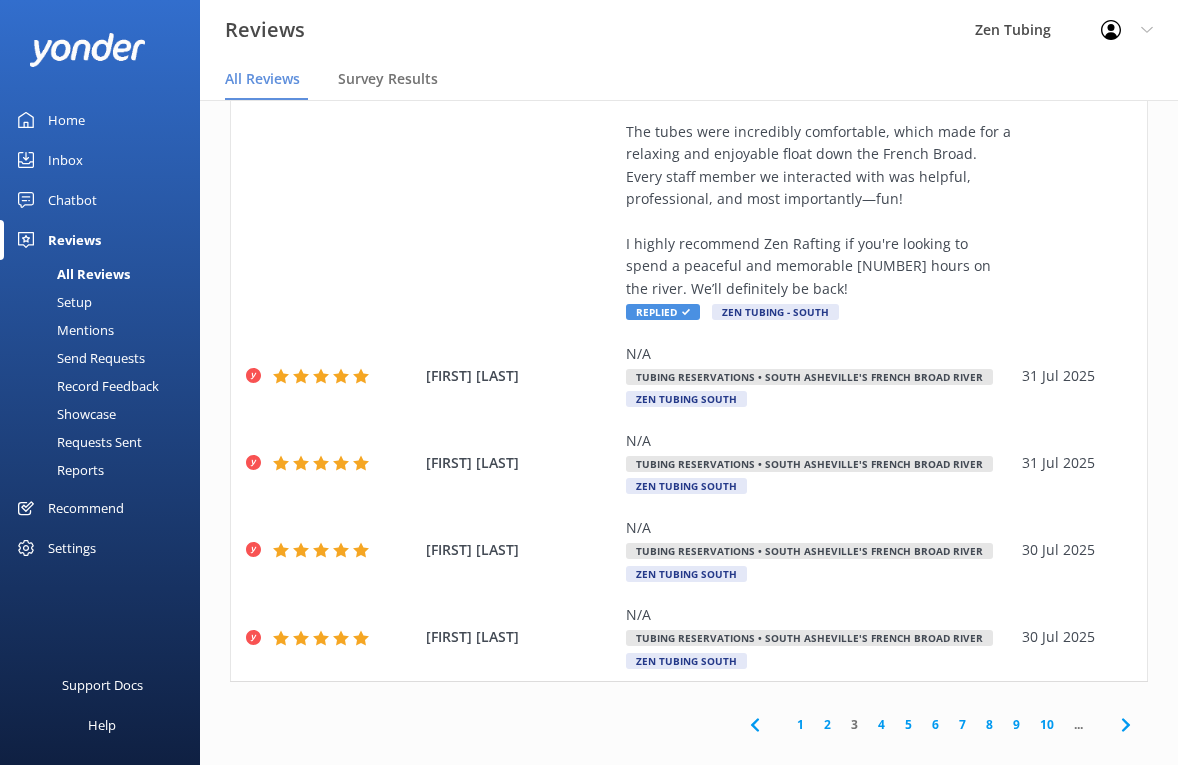 click on "Home" at bounding box center (66, 120) 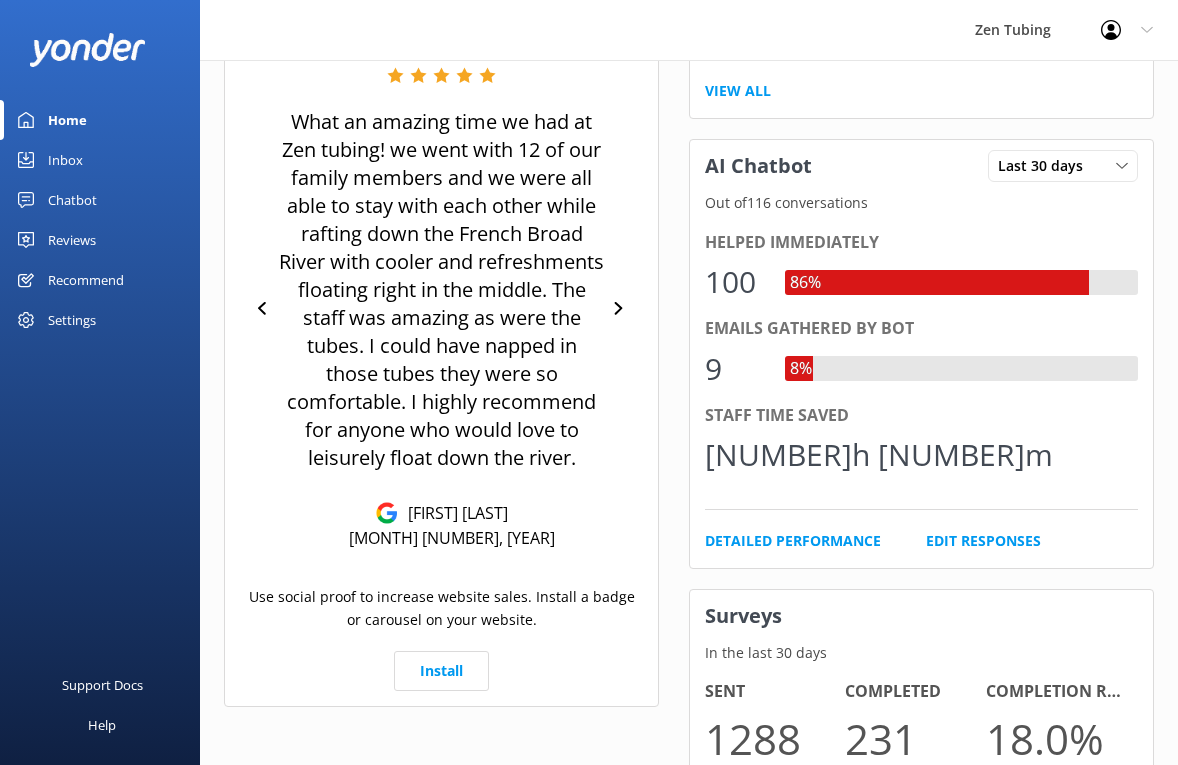 scroll, scrollTop: 884, scrollLeft: 0, axis: vertical 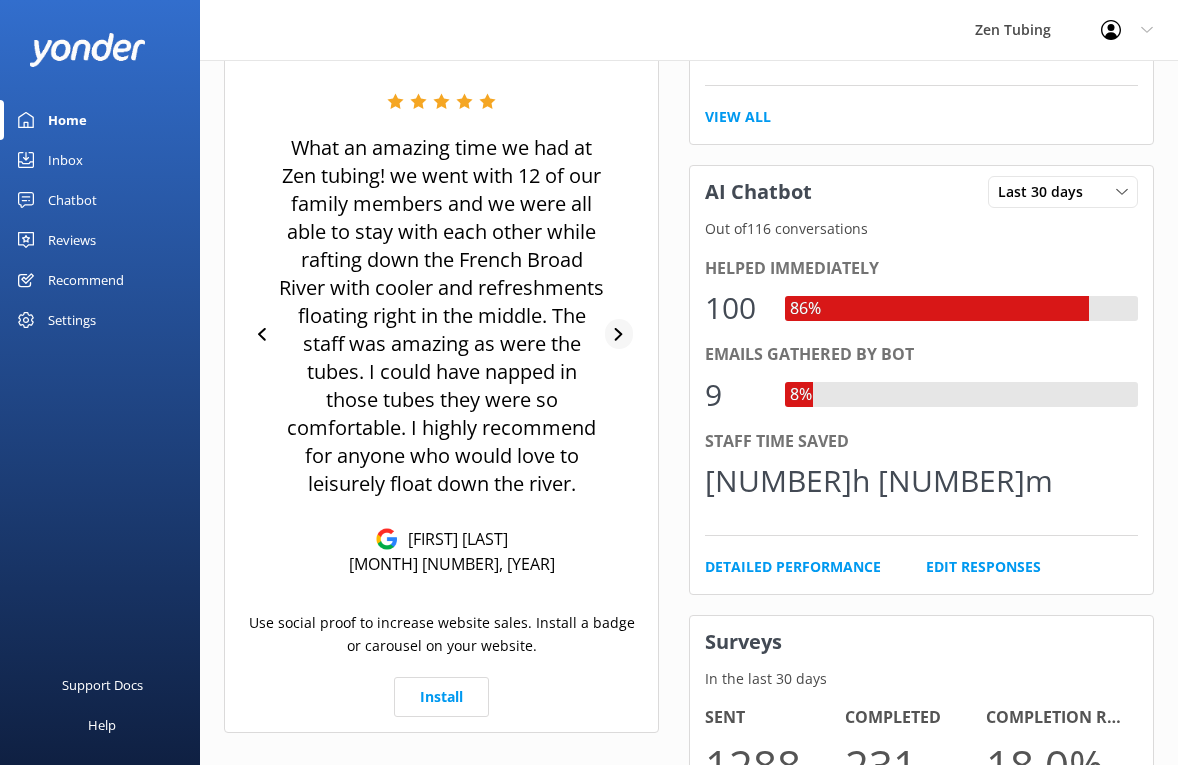 click at bounding box center [619, 334] 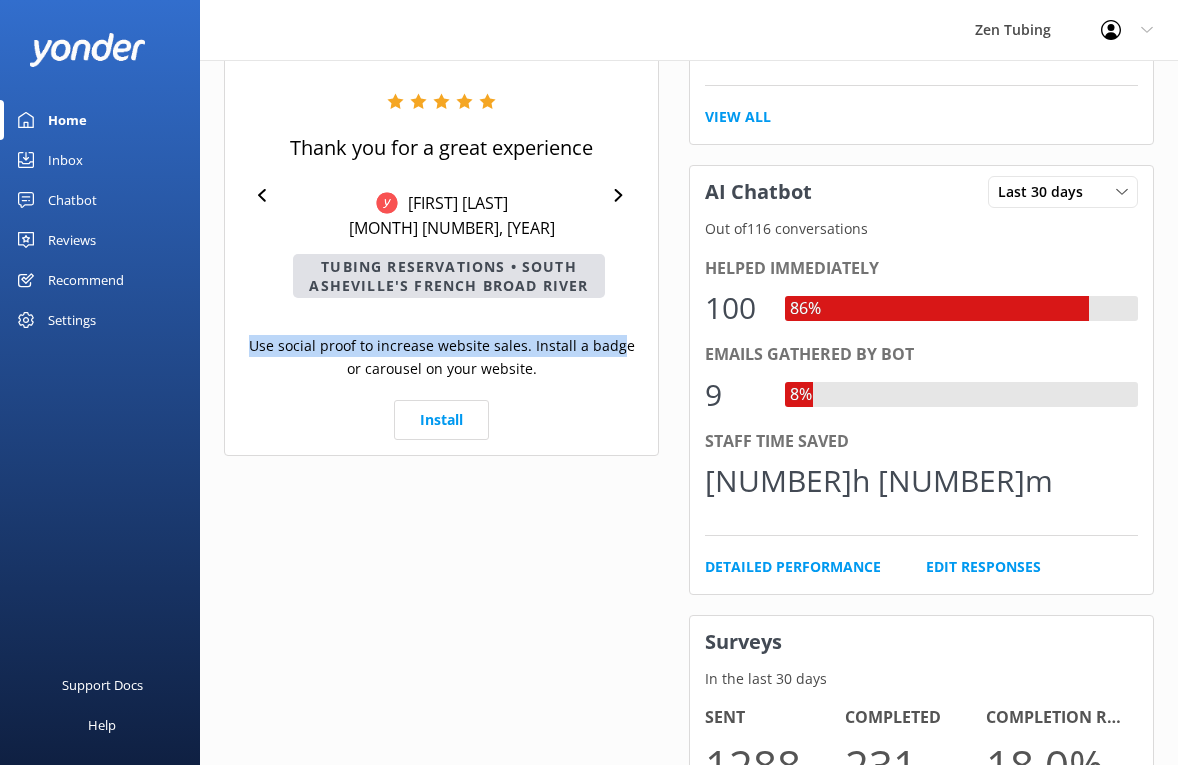 drag, startPoint x: 610, startPoint y: 348, endPoint x: 603, endPoint y: 315, distance: 33.734257 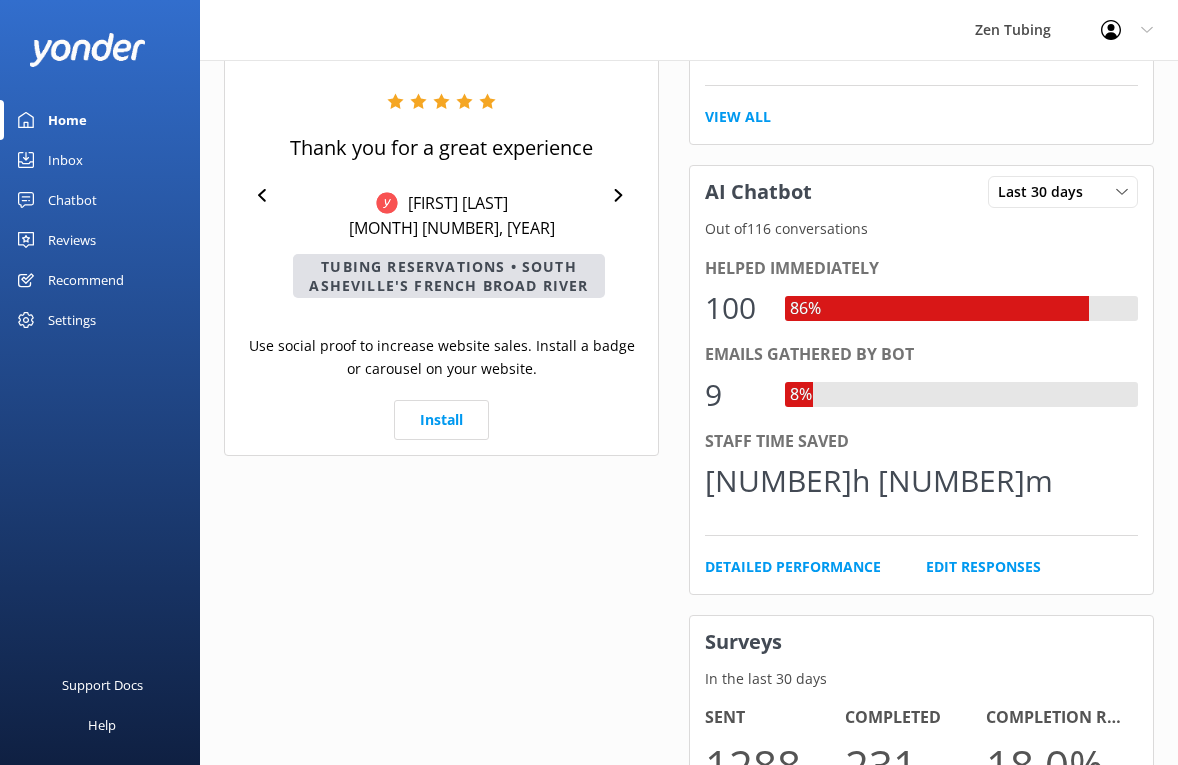 click on "Thank you for a great experience [NAME] [MONTH] [NUMBER] [YEAR] Tubing Reservations • South Asheville's French Broad River" at bounding box center (441, 195) 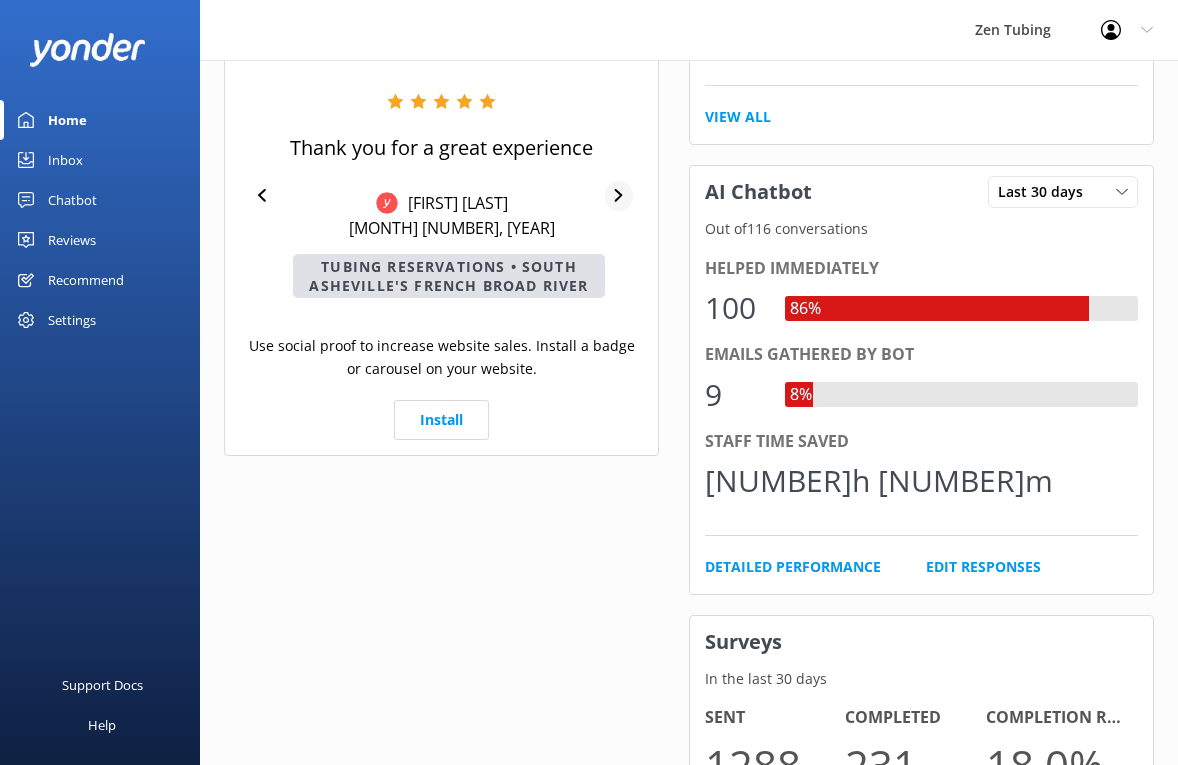 click 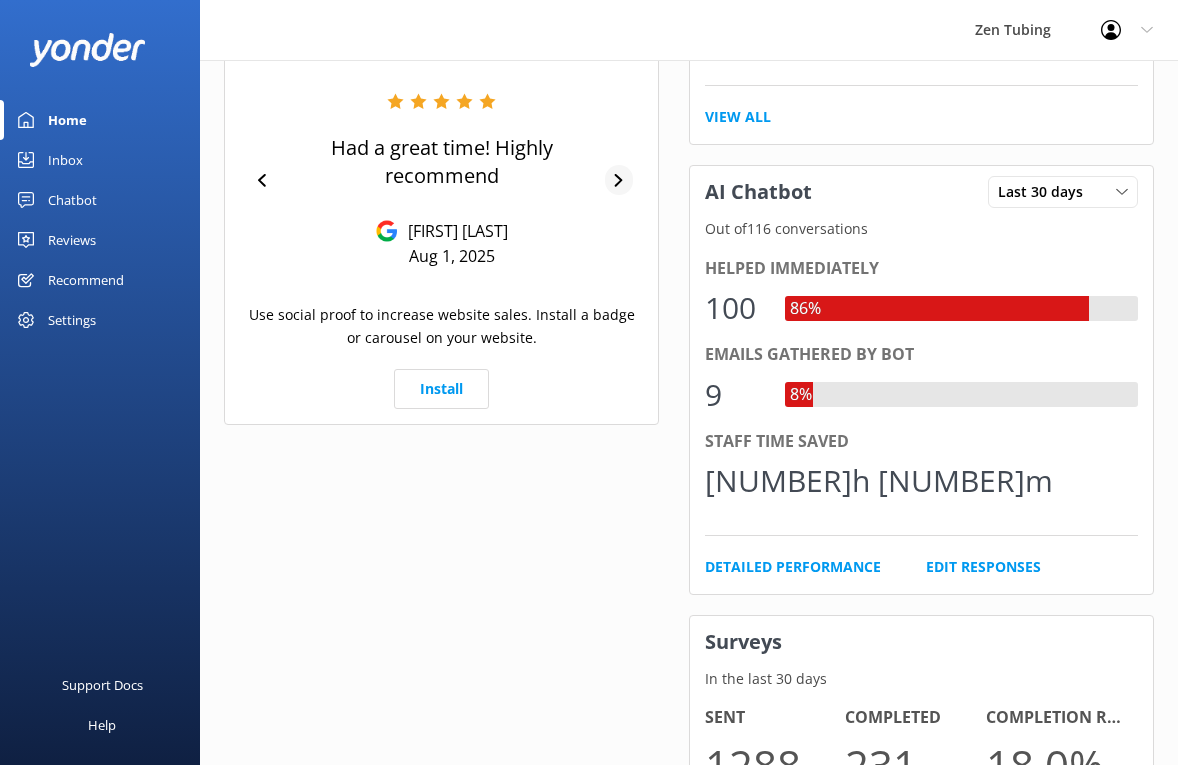 click at bounding box center [619, 180] 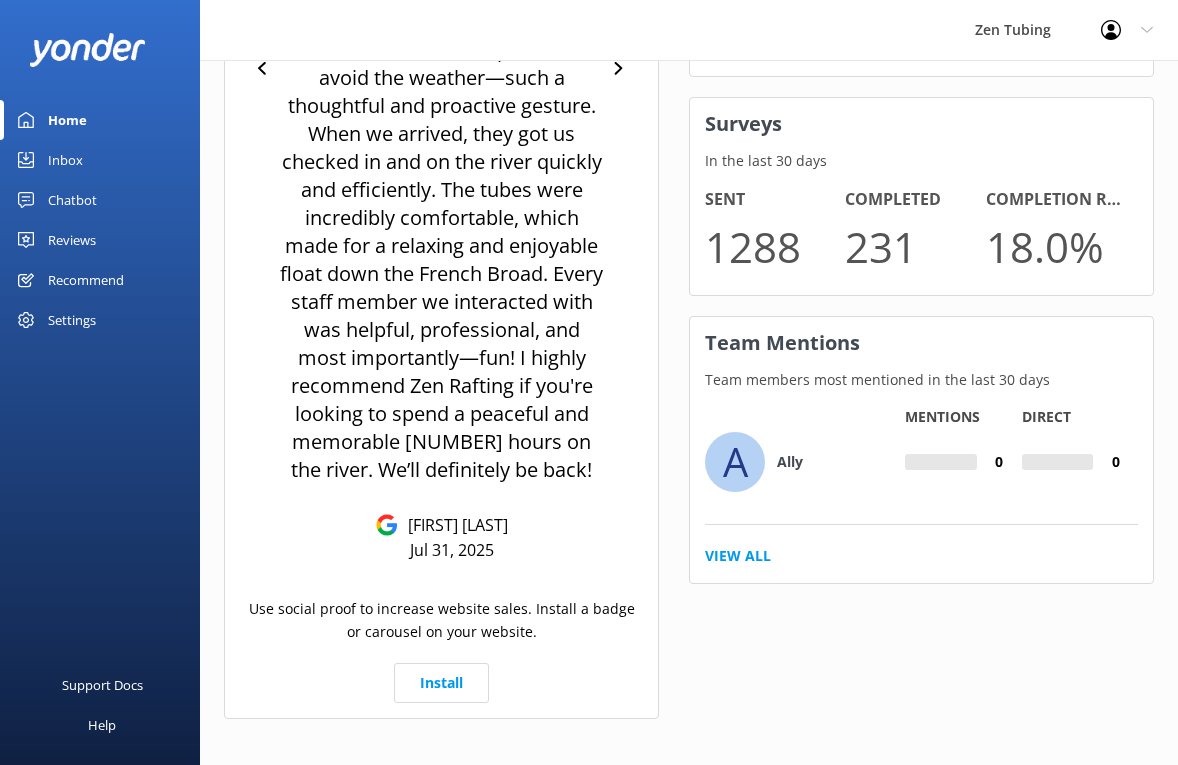 scroll, scrollTop: 1416, scrollLeft: 0, axis: vertical 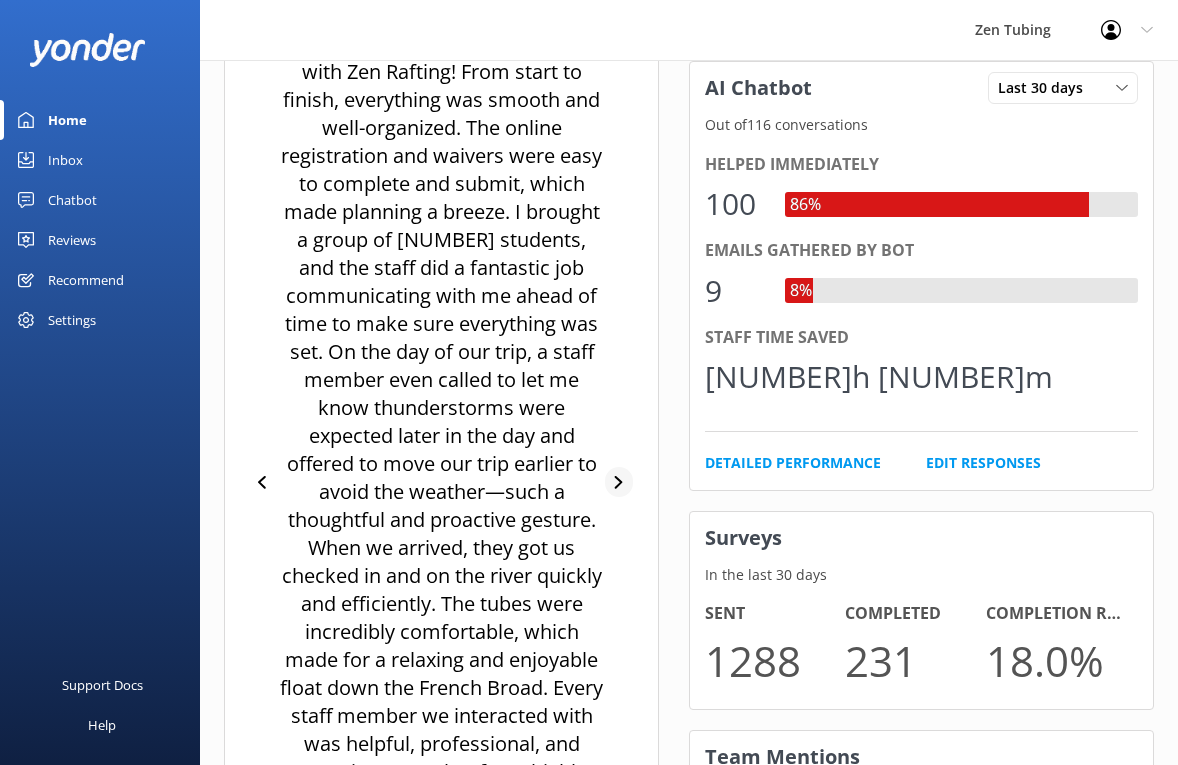 click at bounding box center [619, 482] 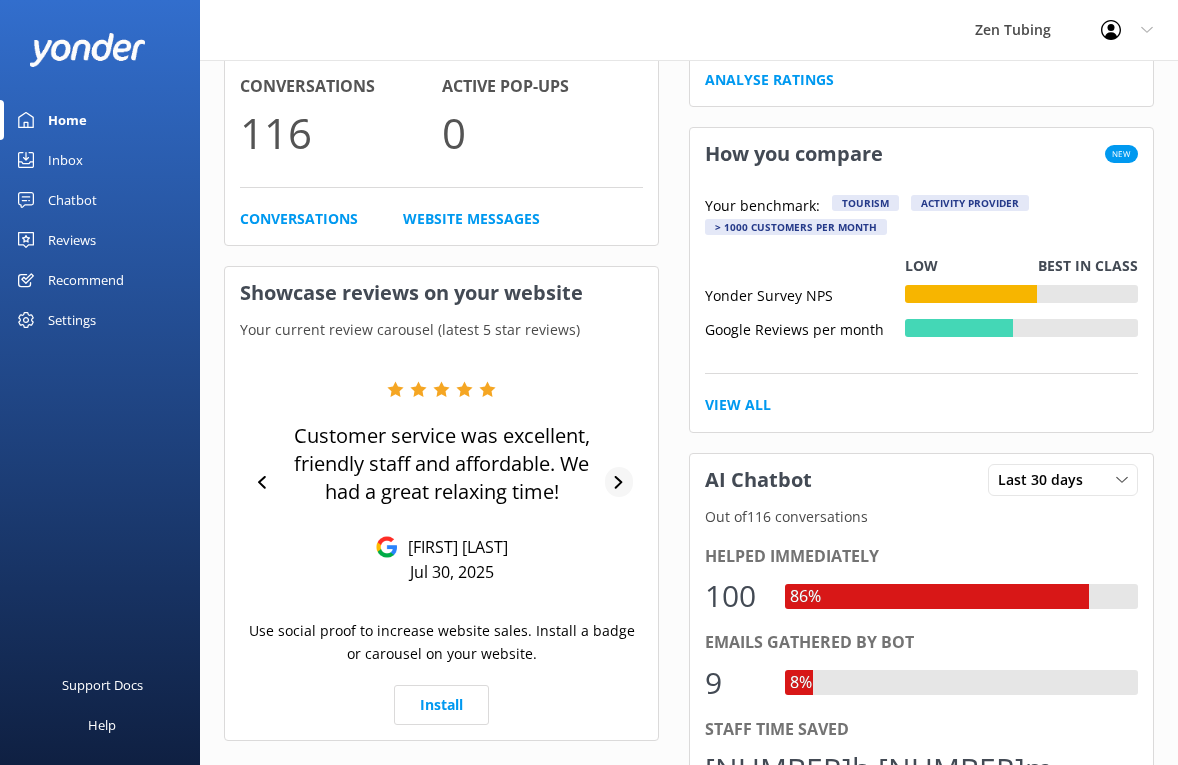click 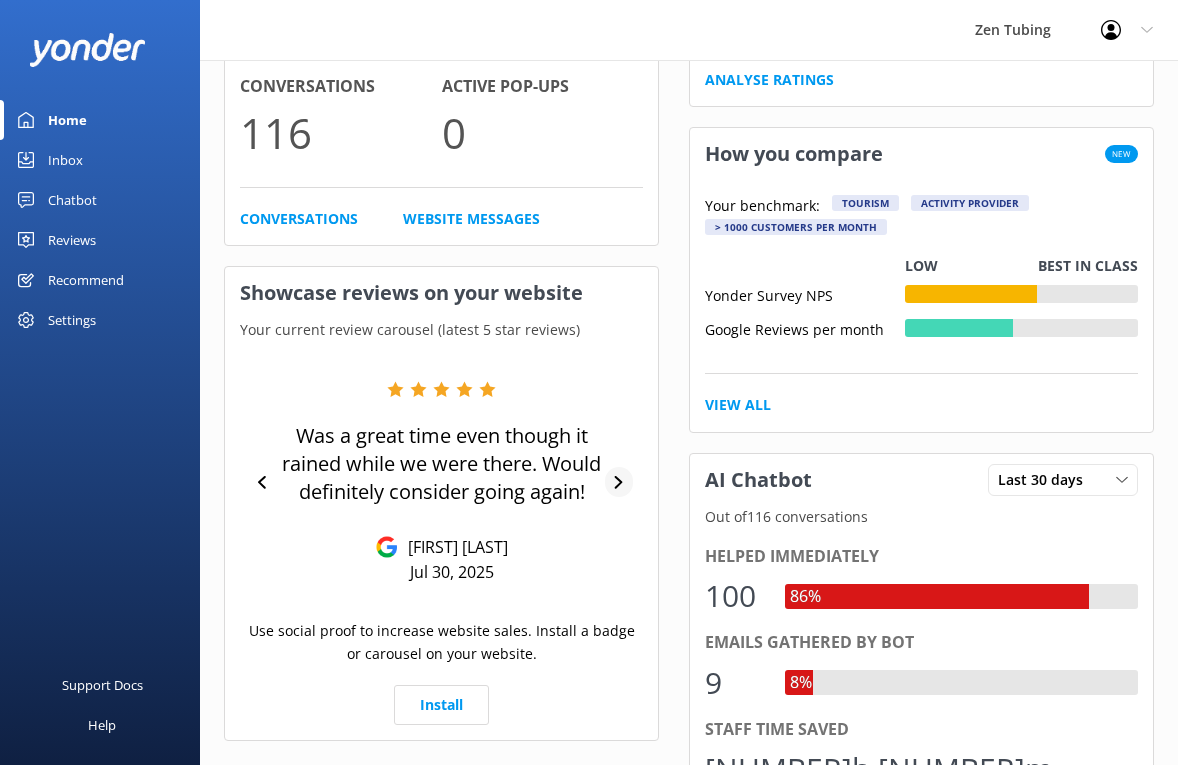 click 